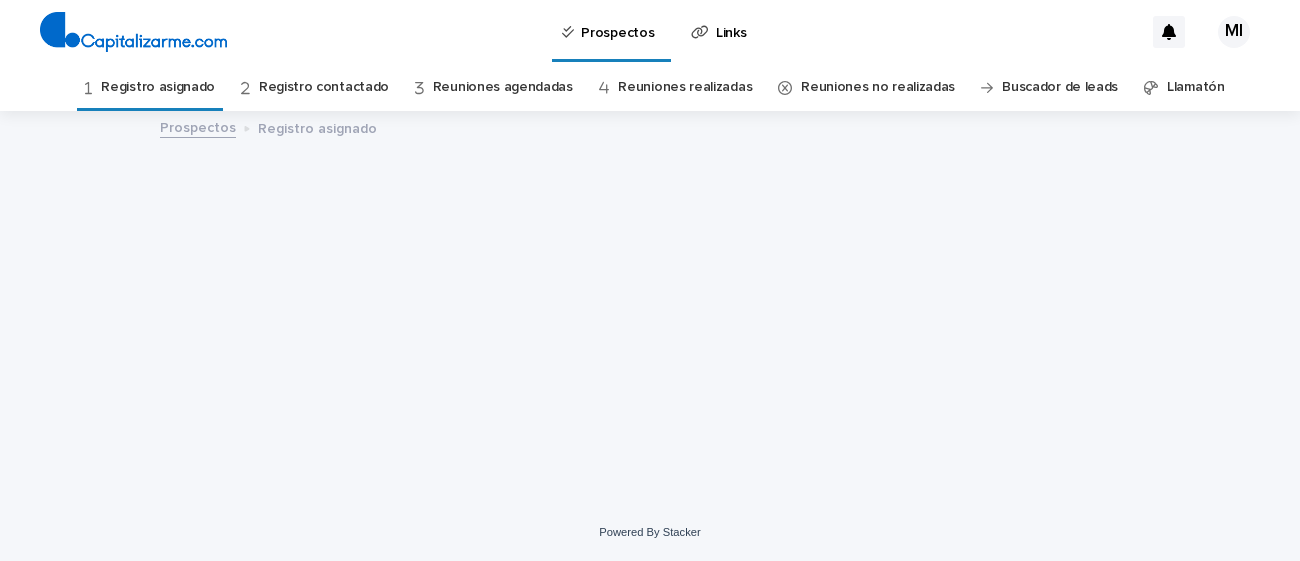 scroll, scrollTop: 0, scrollLeft: 0, axis: both 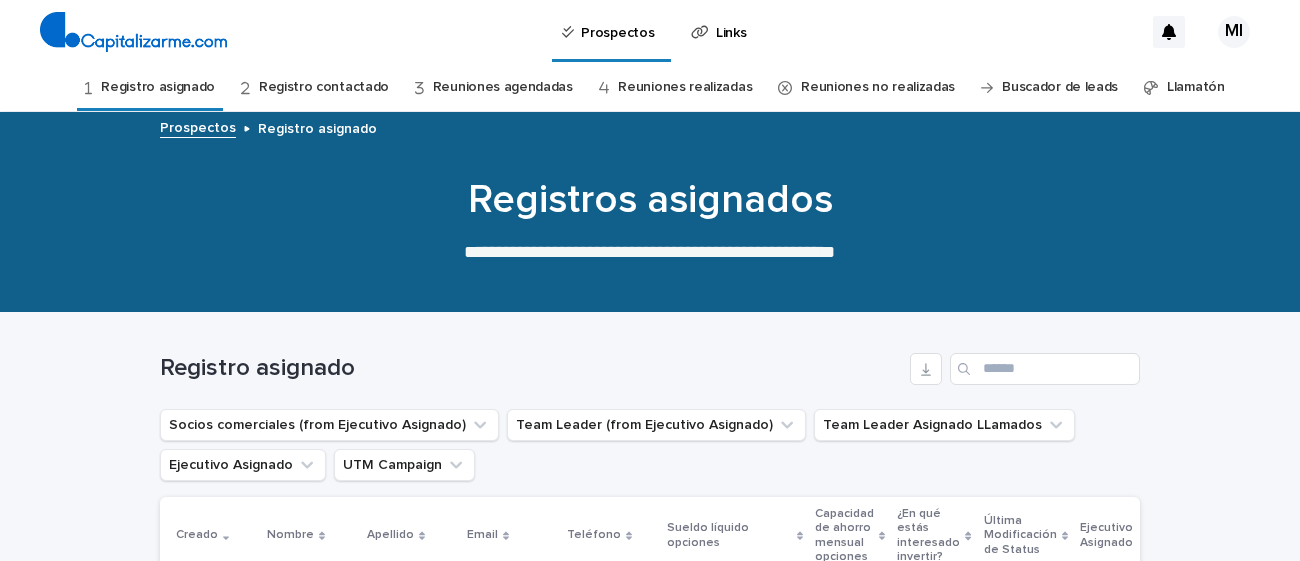 click on "Registro asignado" at bounding box center (650, 361) 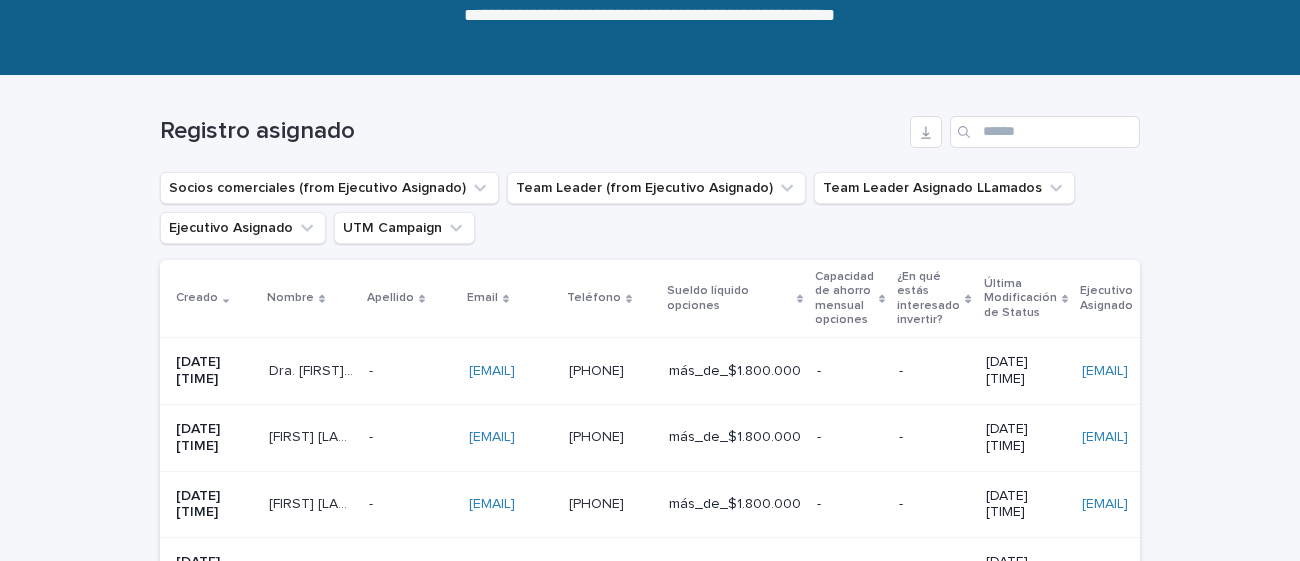 scroll, scrollTop: 239, scrollLeft: 0, axis: vertical 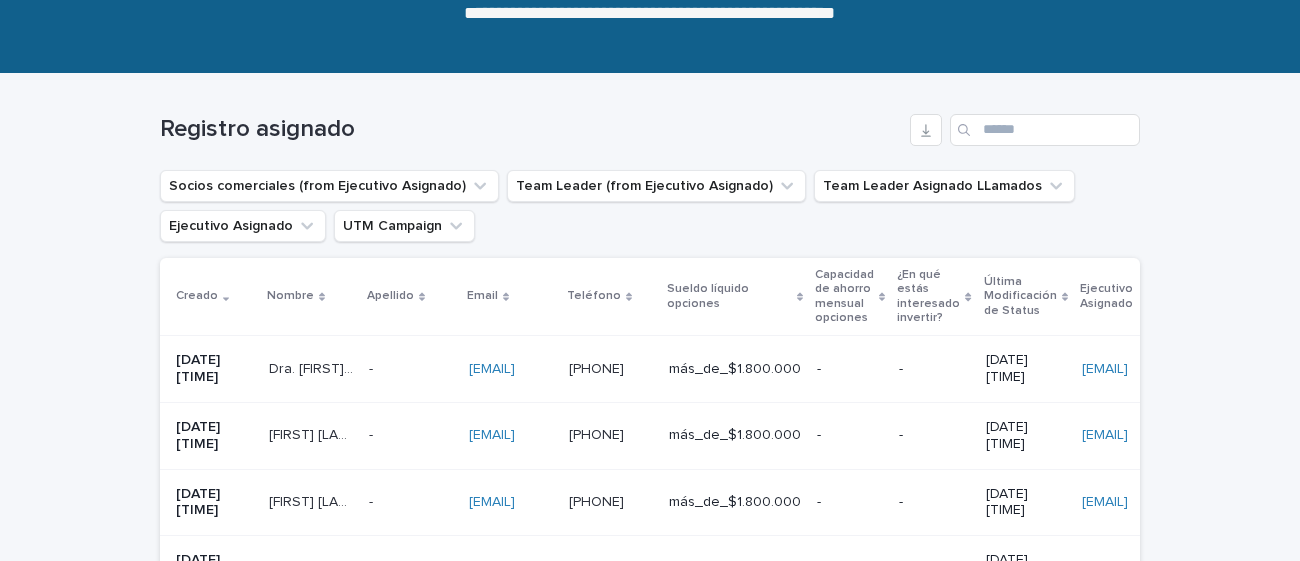 click on "Sueldo líquido opciones" at bounding box center (735, 297) 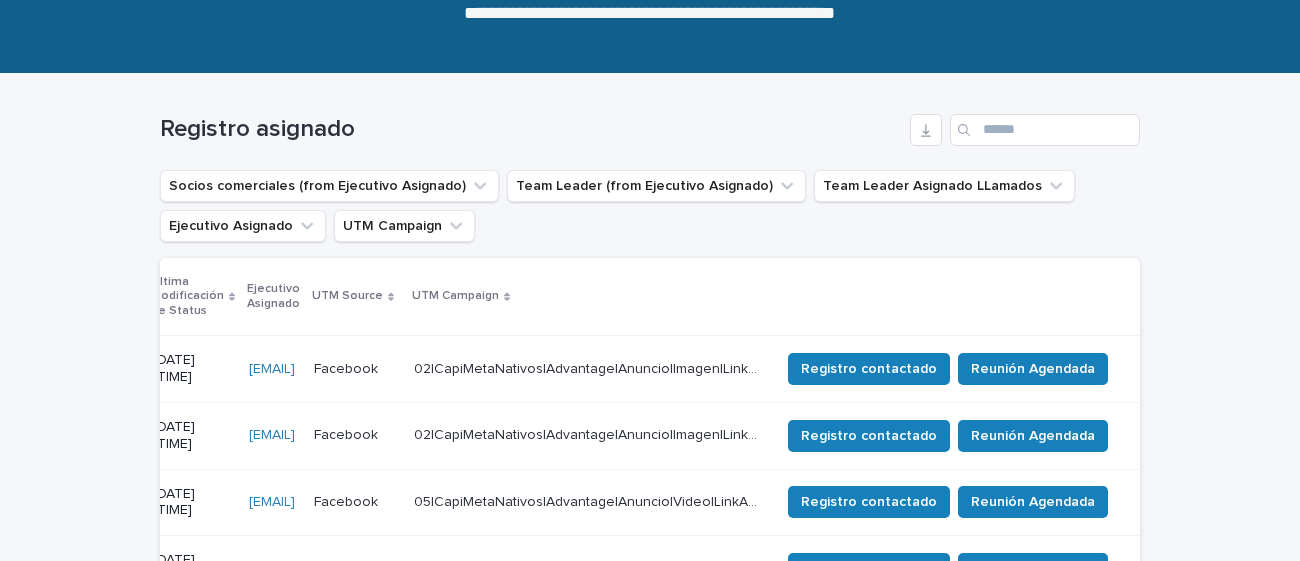 scroll, scrollTop: 0, scrollLeft: 1102, axis: horizontal 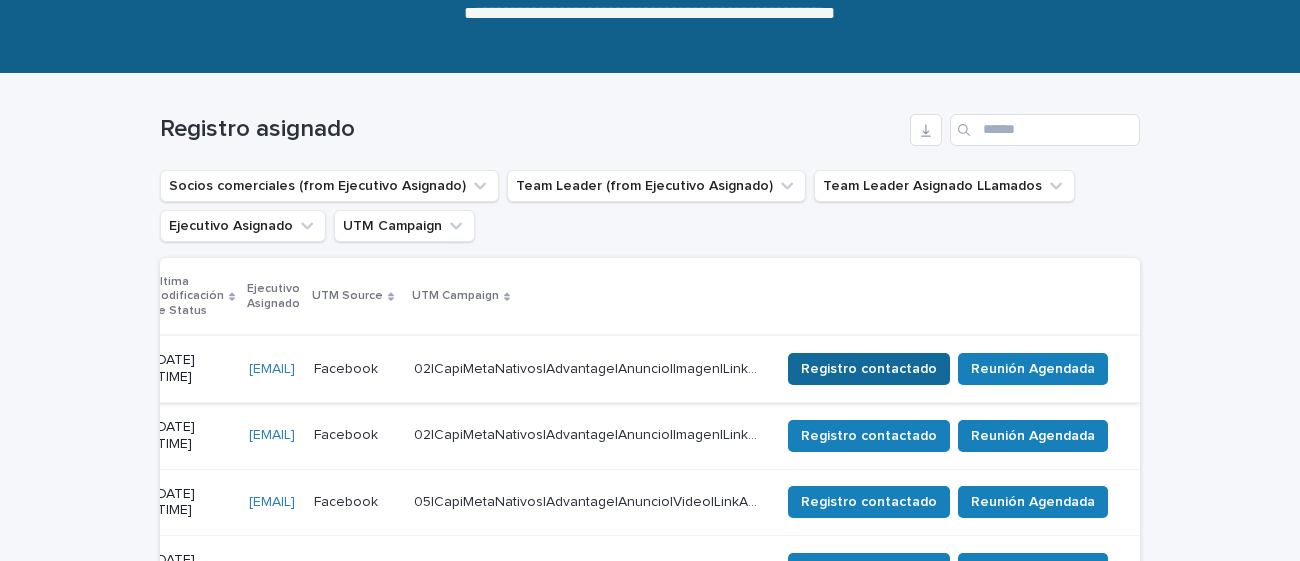 click on "Registro contactado" at bounding box center [869, 369] 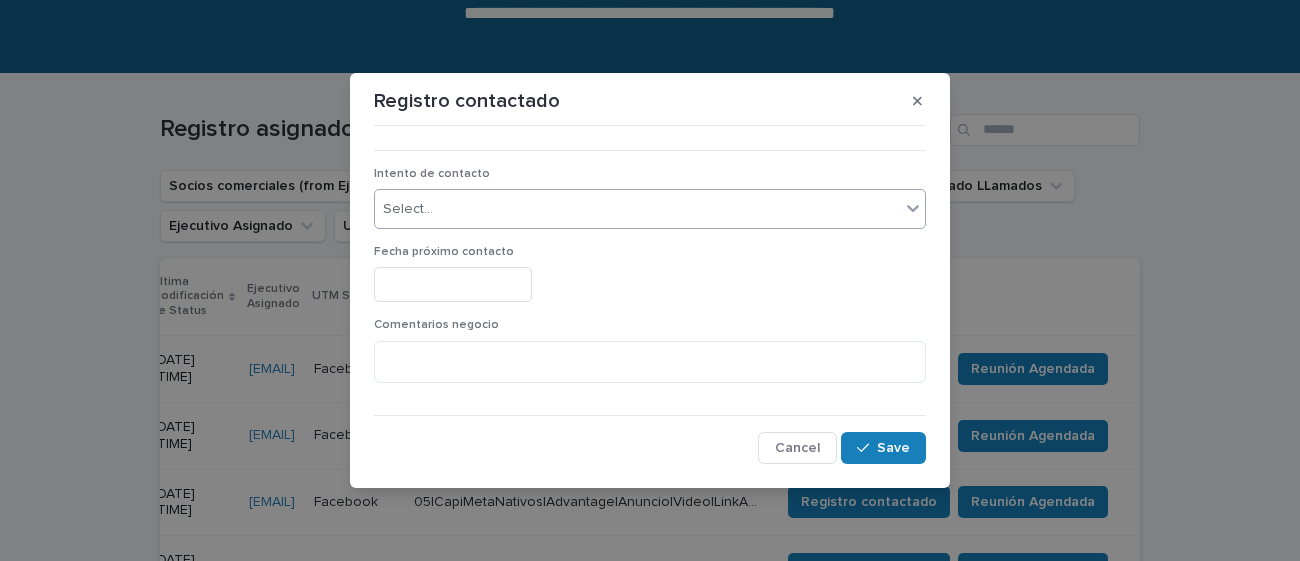 click on "Select..." at bounding box center (637, 209) 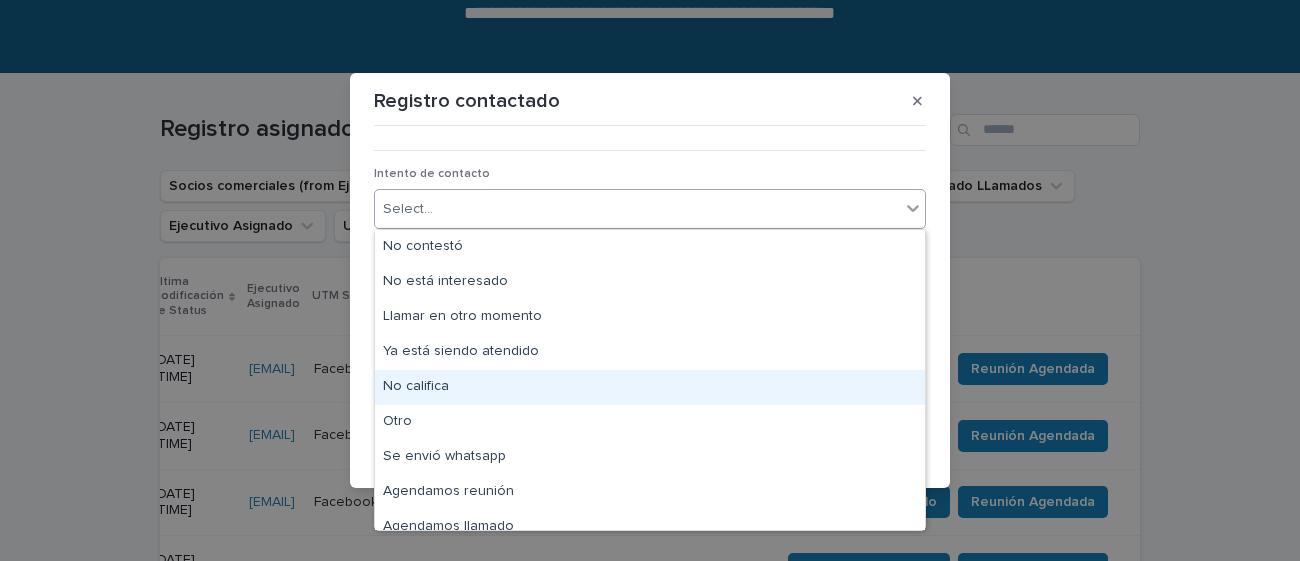 click on "No califica" at bounding box center (650, 387) 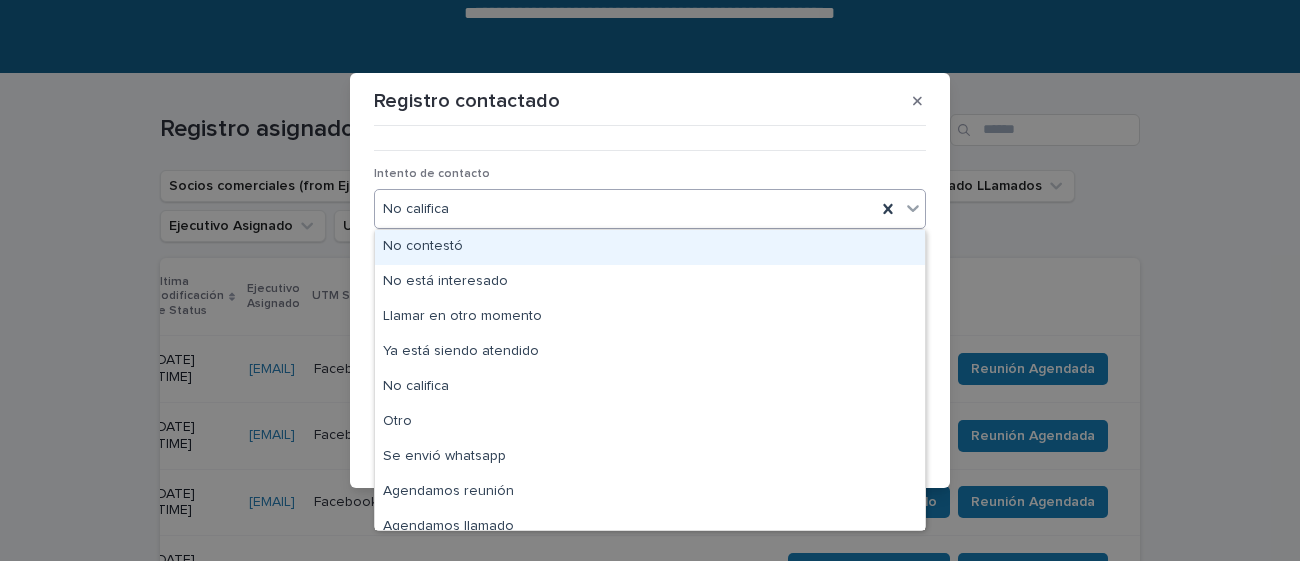 click on "No califica" at bounding box center [625, 209] 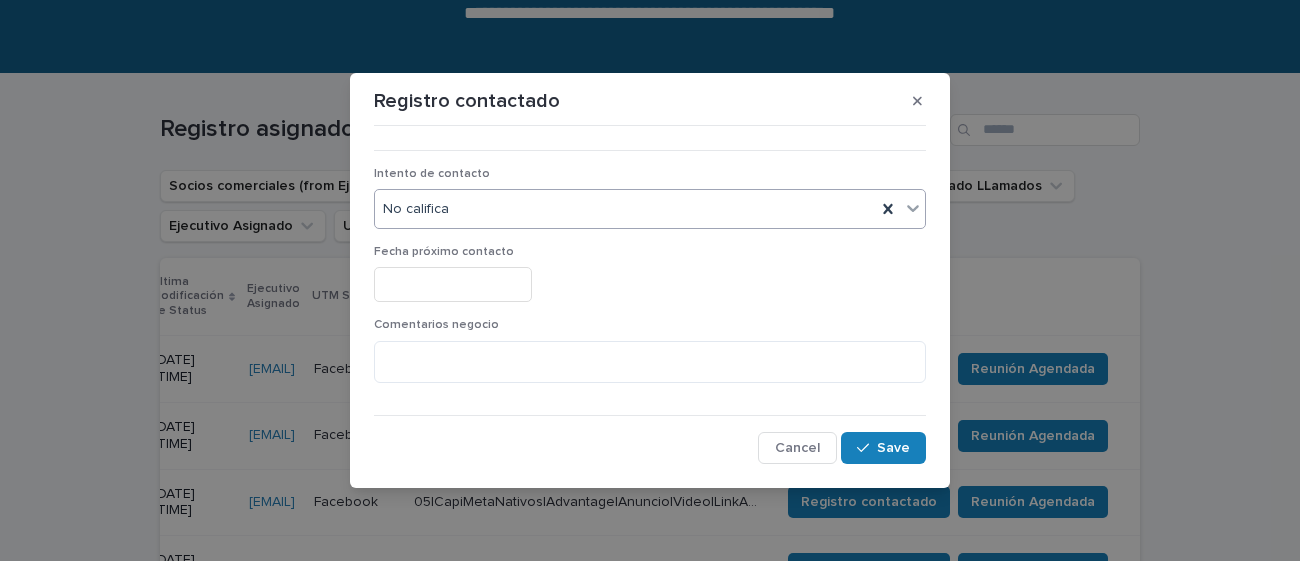 click on "No califica" at bounding box center [625, 209] 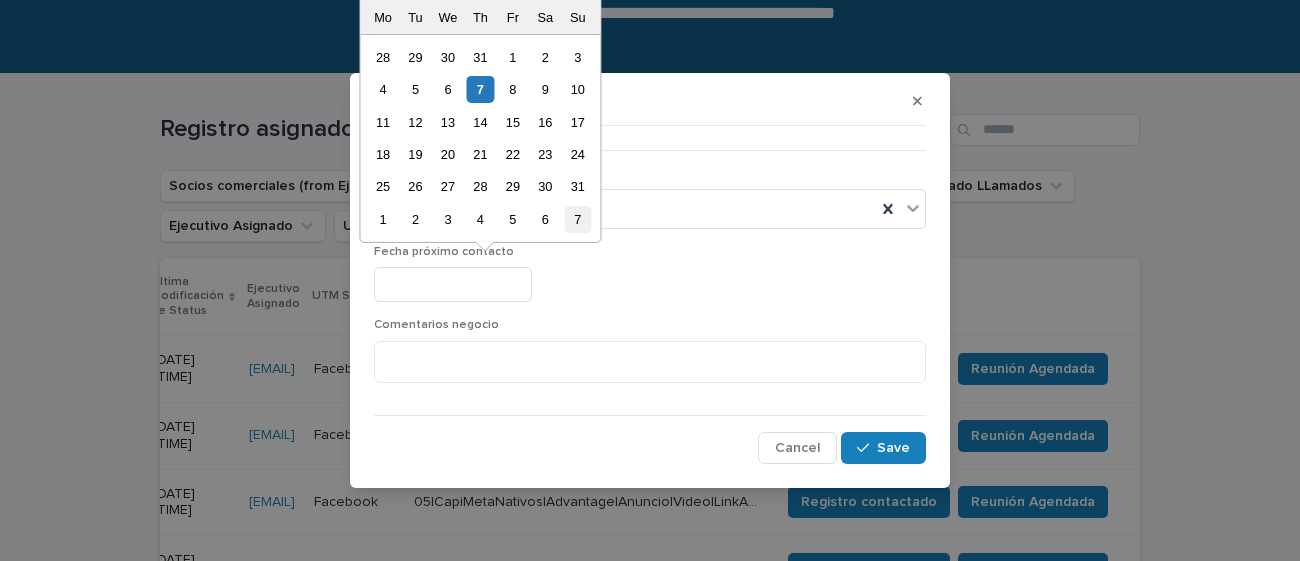 click on "7" at bounding box center (577, 219) 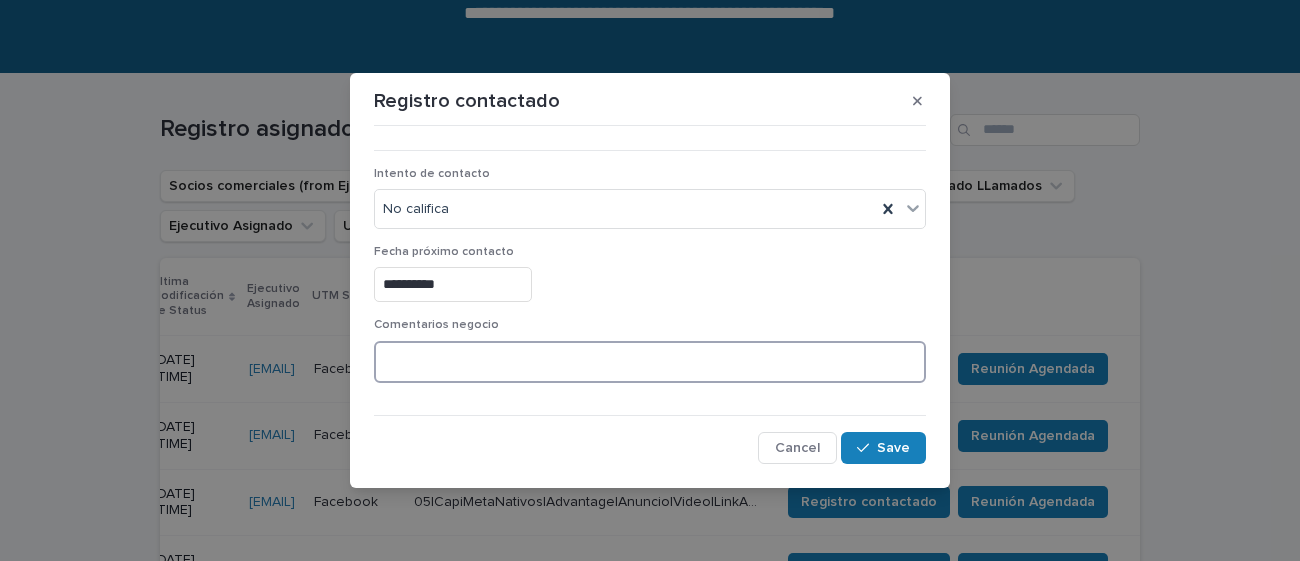 click at bounding box center (650, 362) 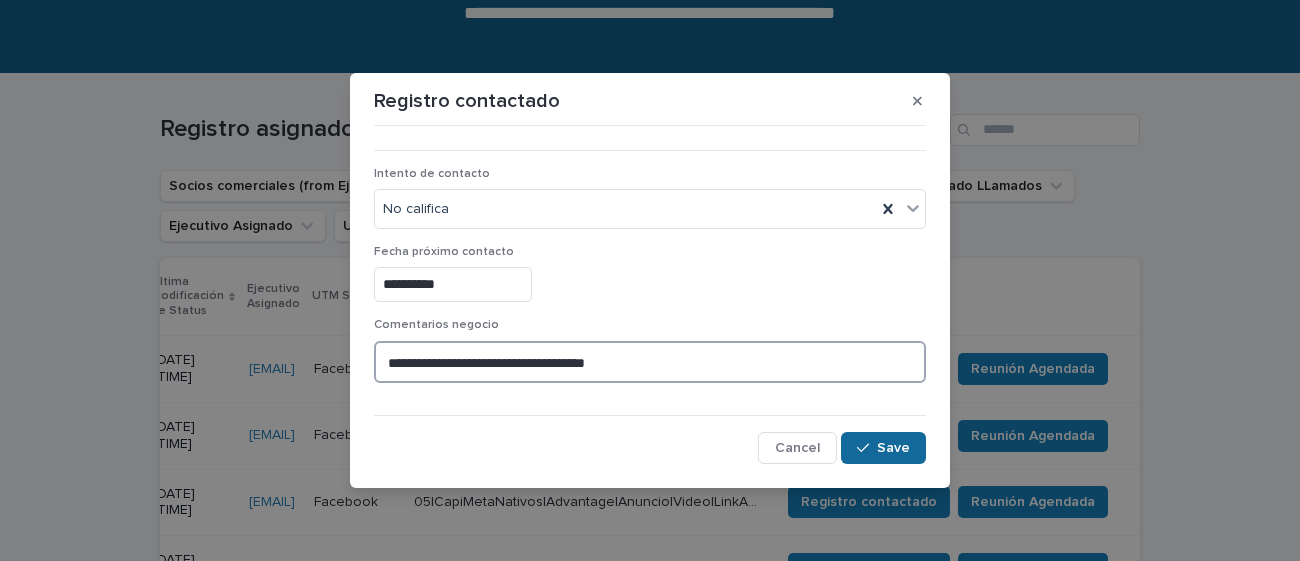 type on "**********" 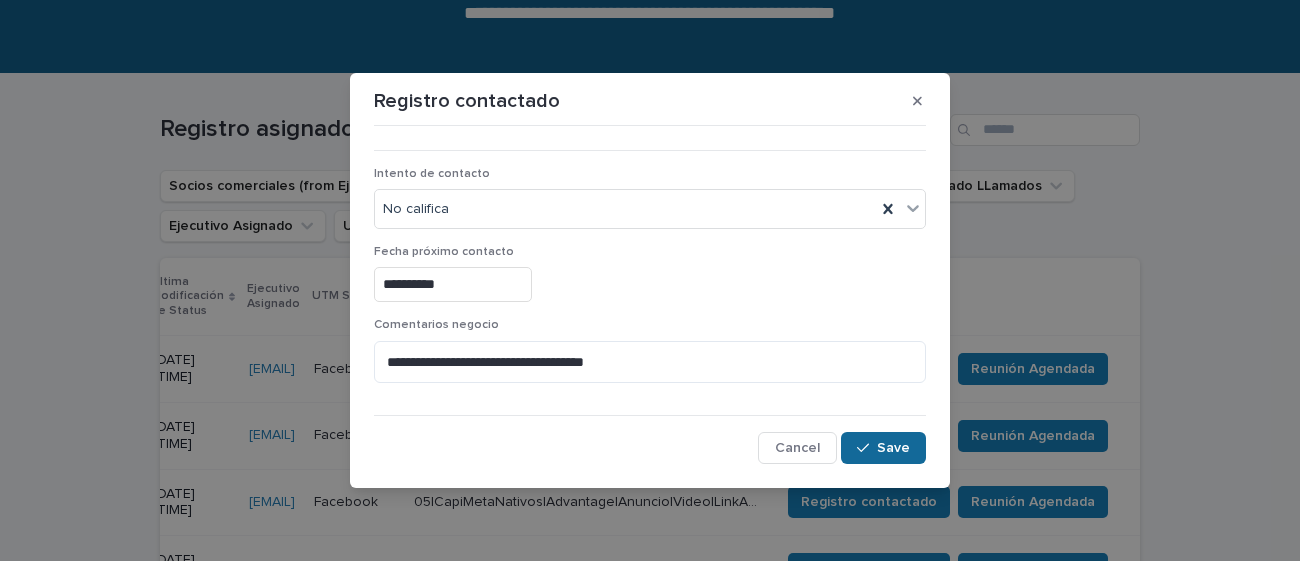 click 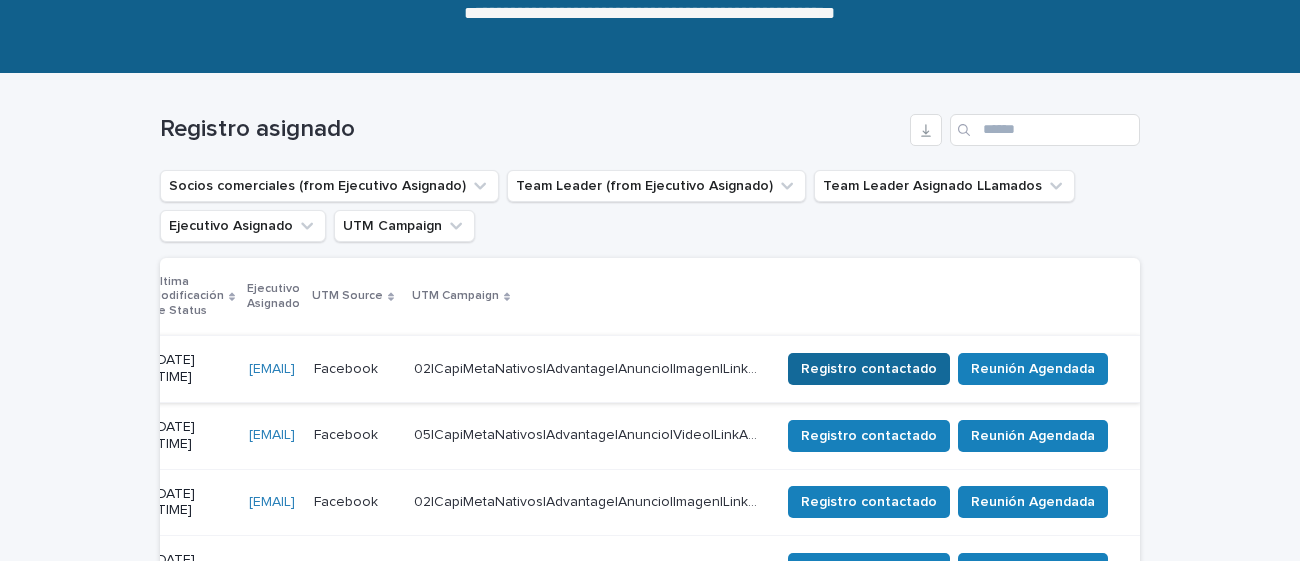 click on "Registro contactado" at bounding box center (869, 369) 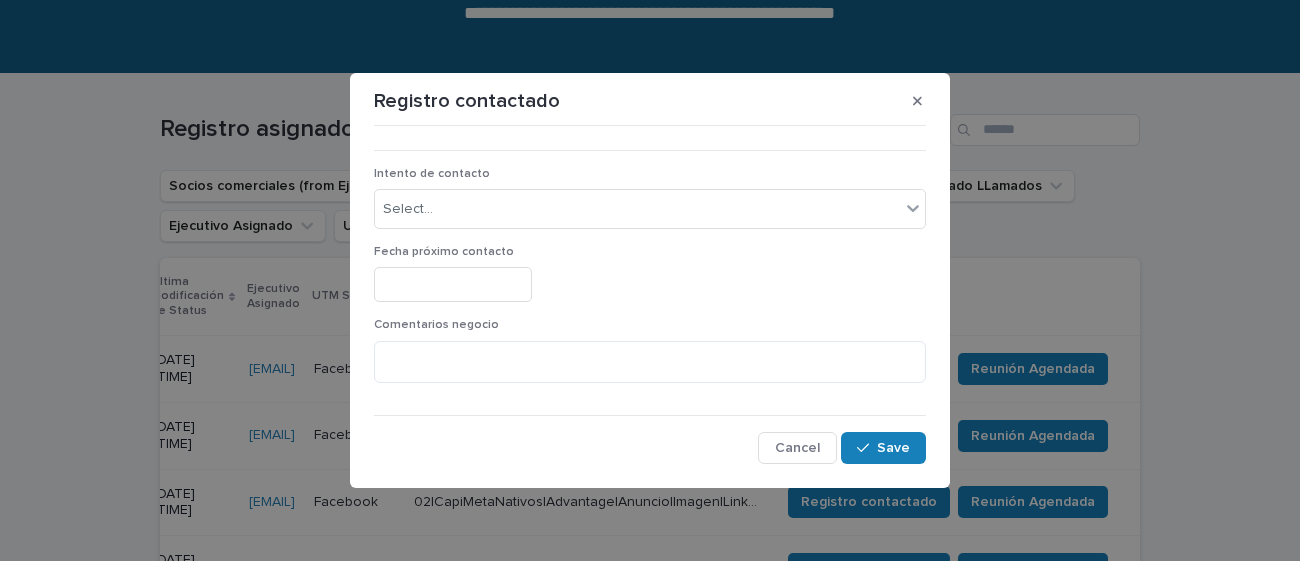 click on "Intento de contacto Select..." at bounding box center [650, 206] 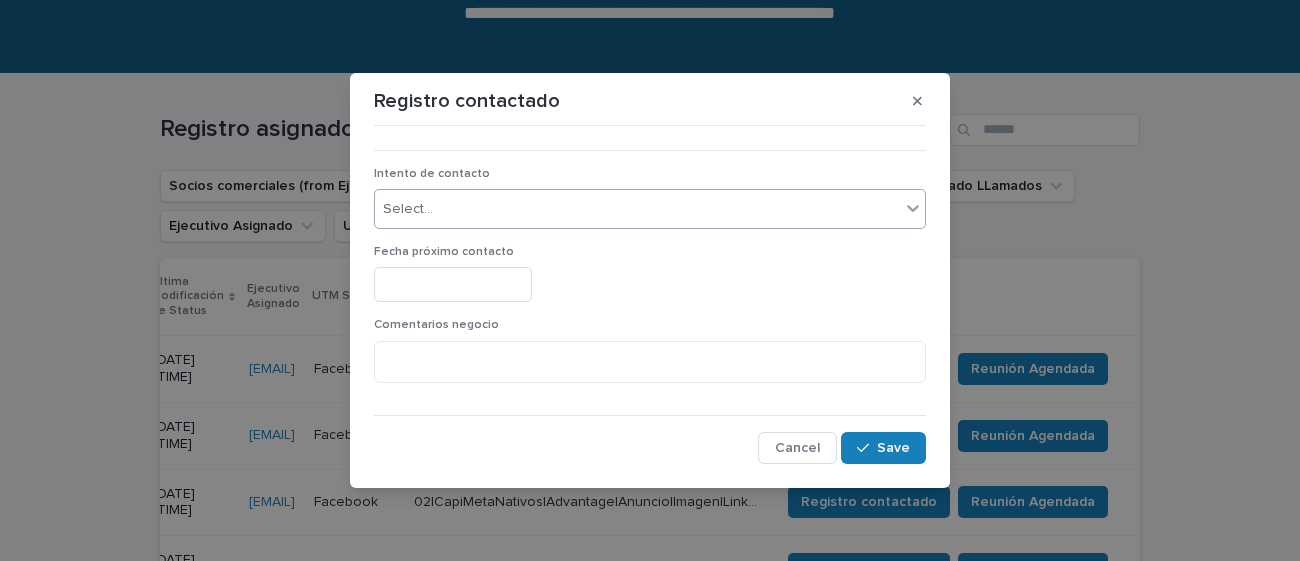 click on "Select..." at bounding box center [637, 209] 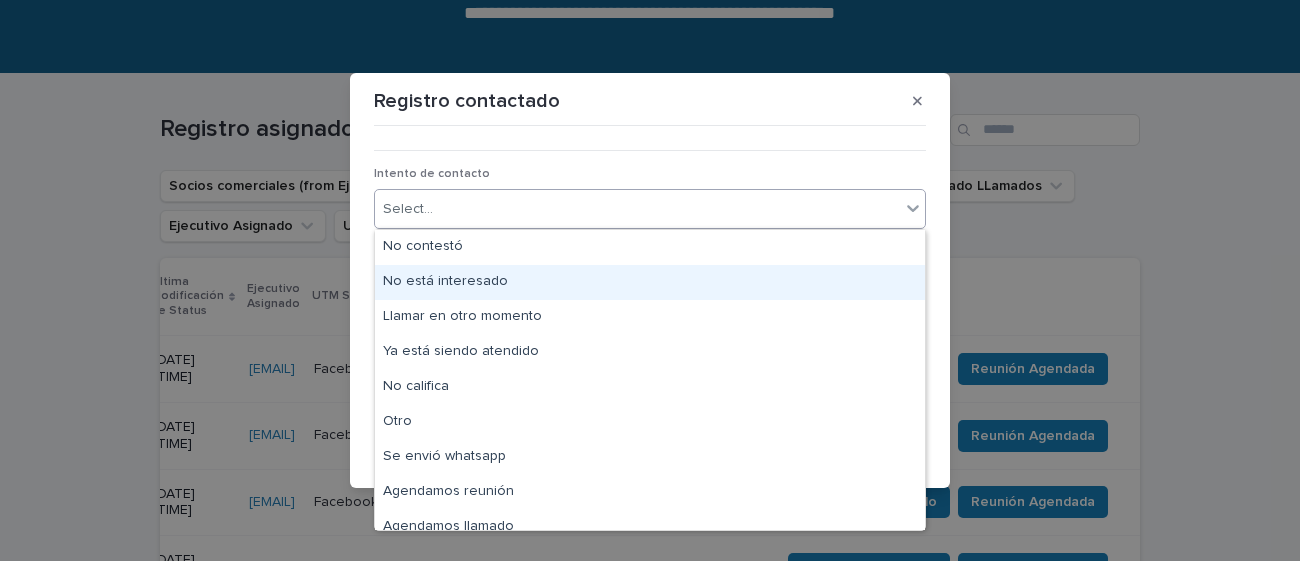click on "No está interesado" at bounding box center [650, 282] 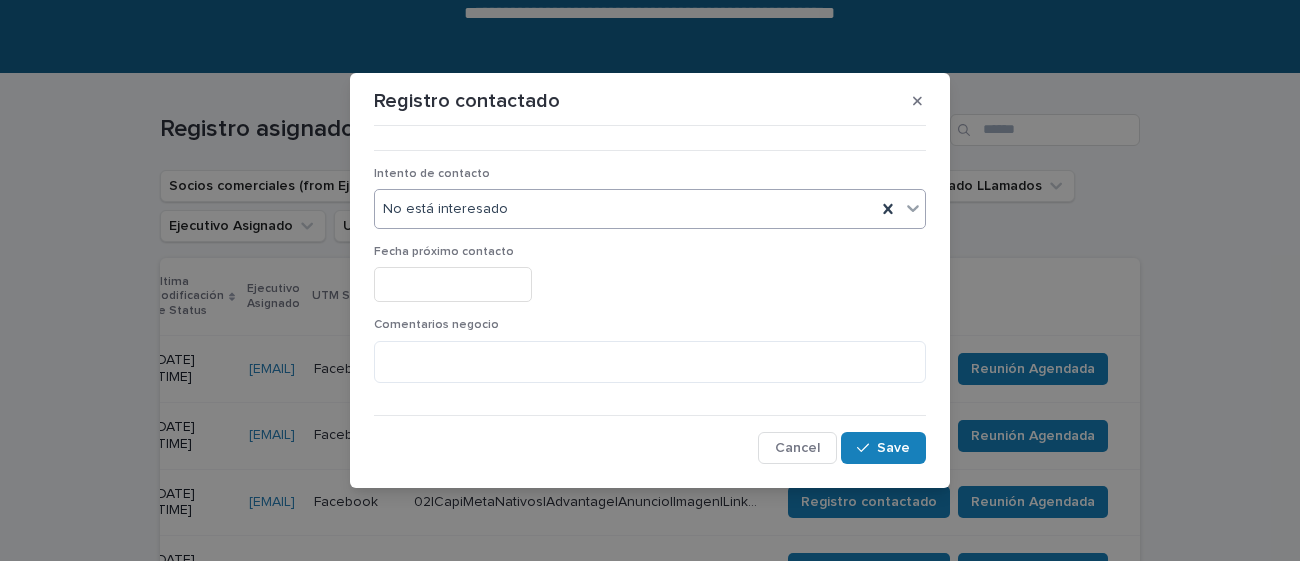 click on "No está interesado" at bounding box center [650, 209] 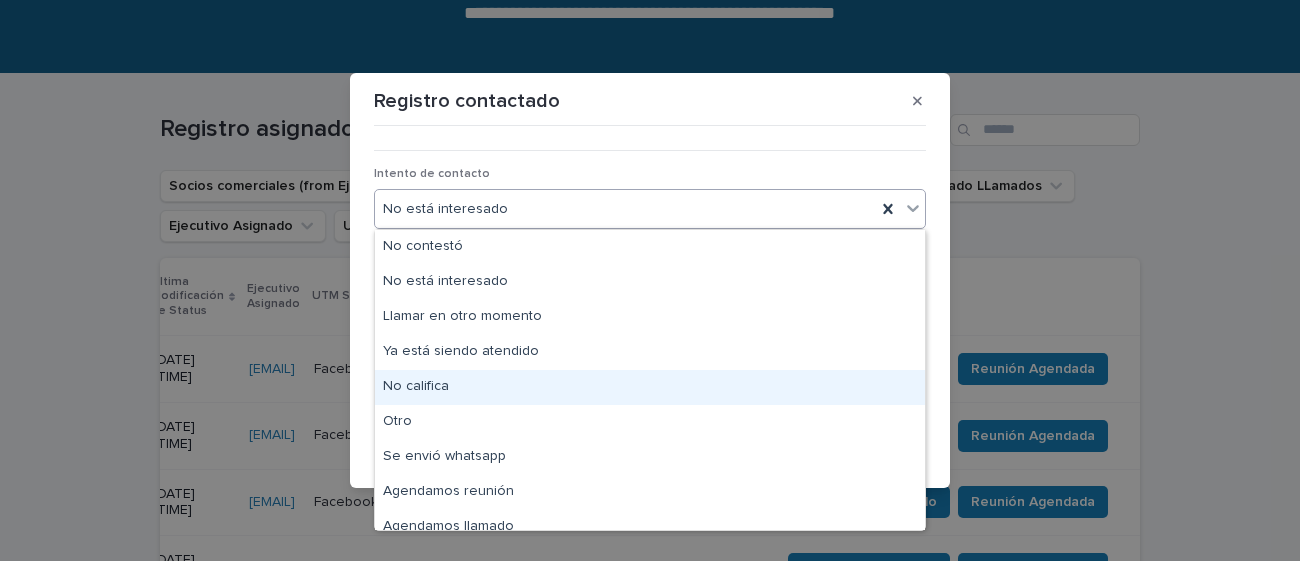 click on "No califica" at bounding box center (650, 387) 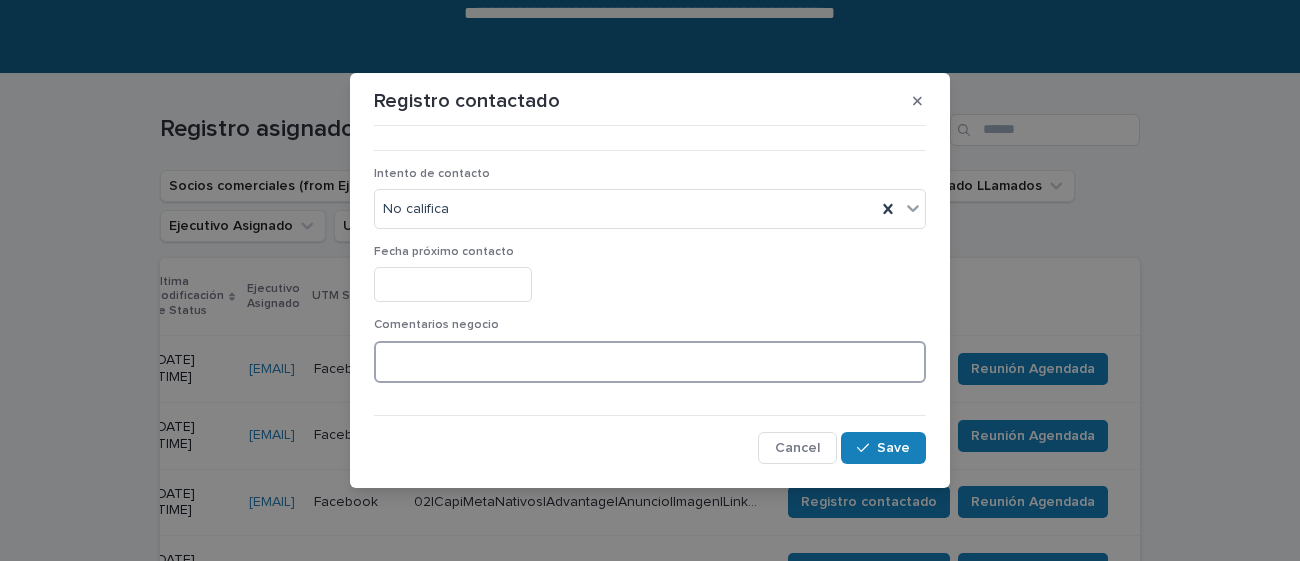 click at bounding box center [650, 362] 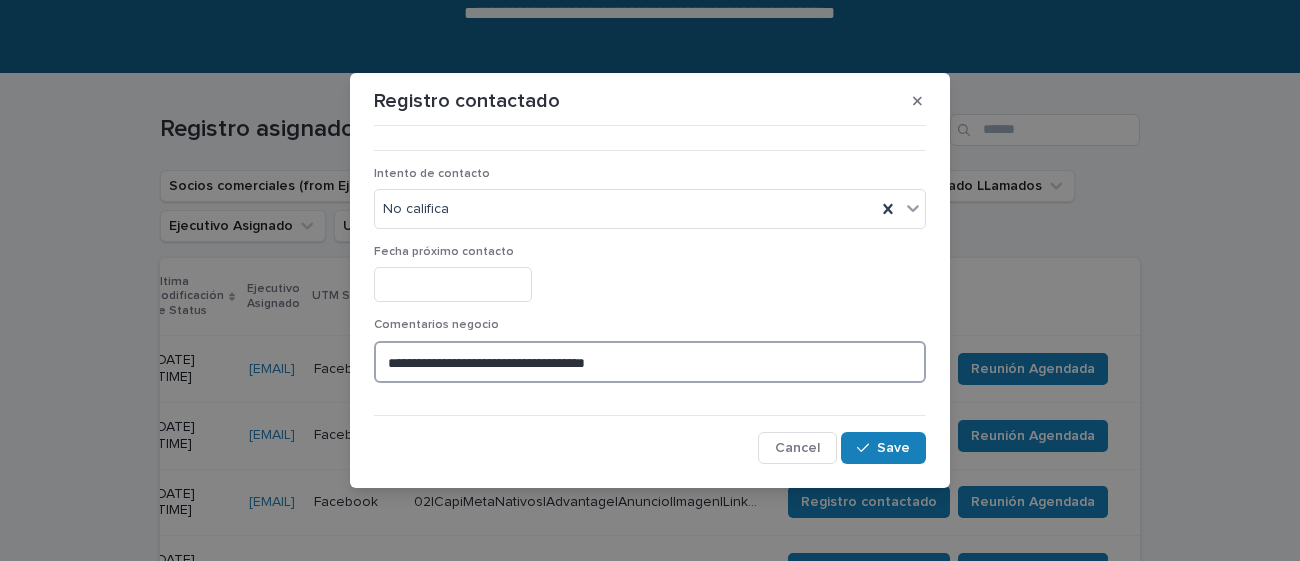 type on "**********" 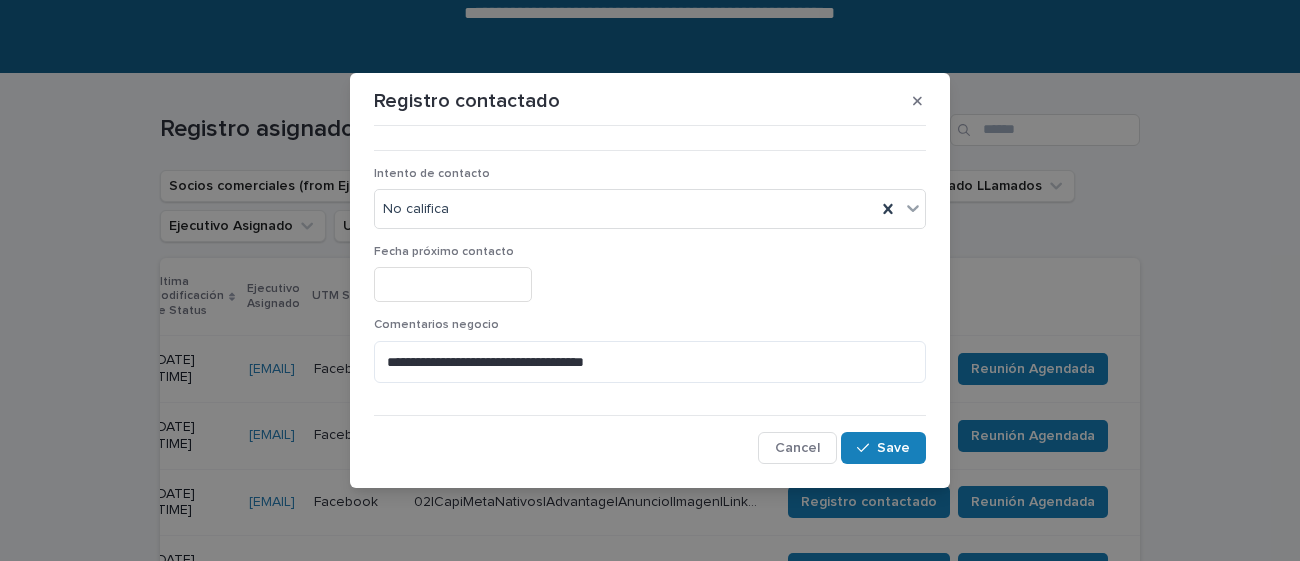 click at bounding box center [453, 284] 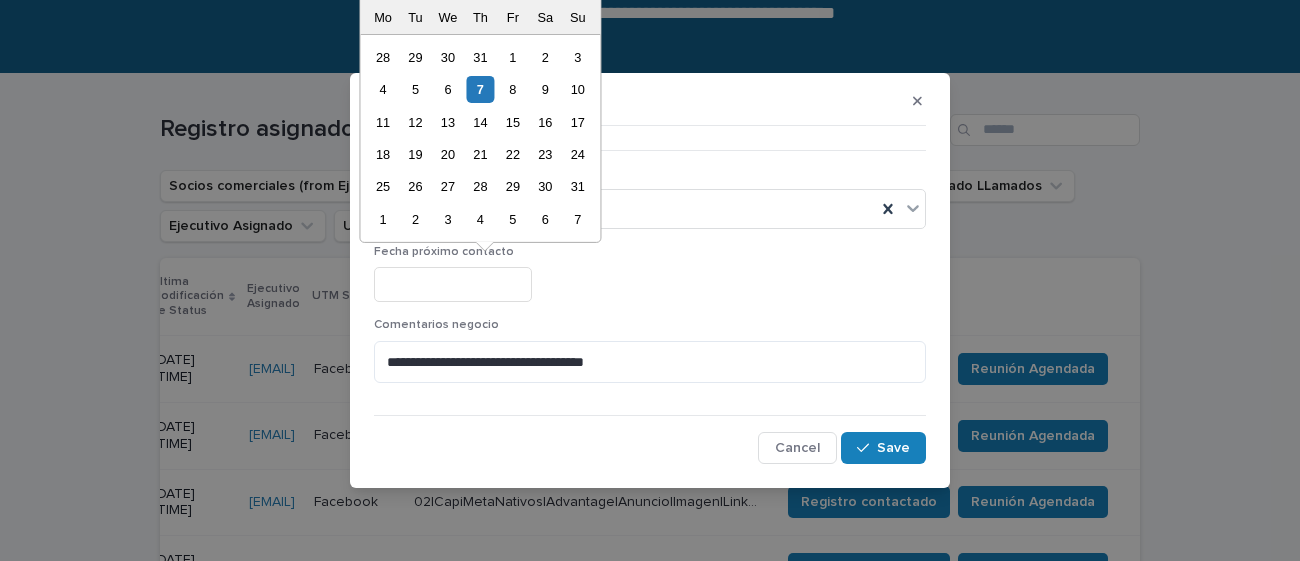 click on "1 2 3 4 5 6 7" at bounding box center [480, 219] 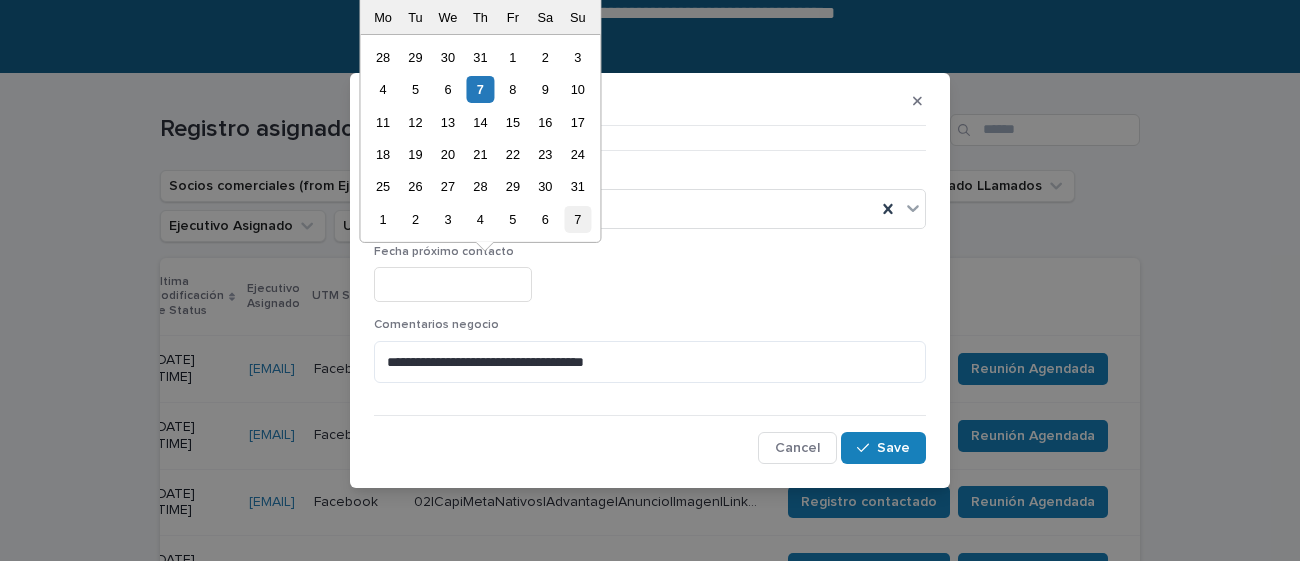 click on "7" at bounding box center (577, 219) 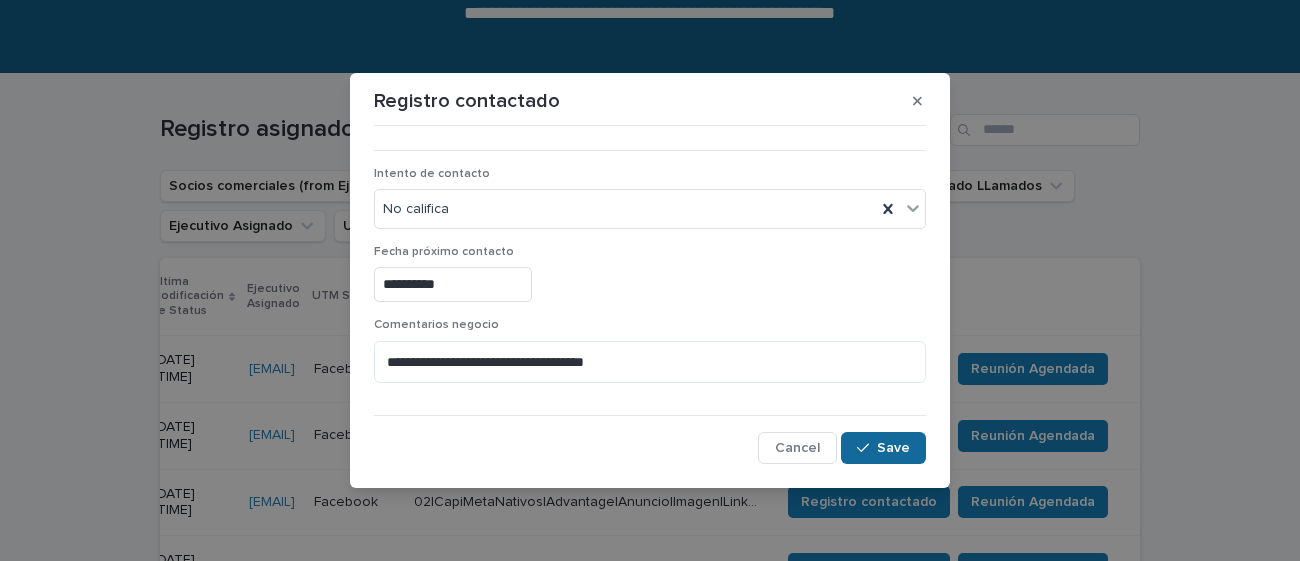 click on "Save" at bounding box center [883, 448] 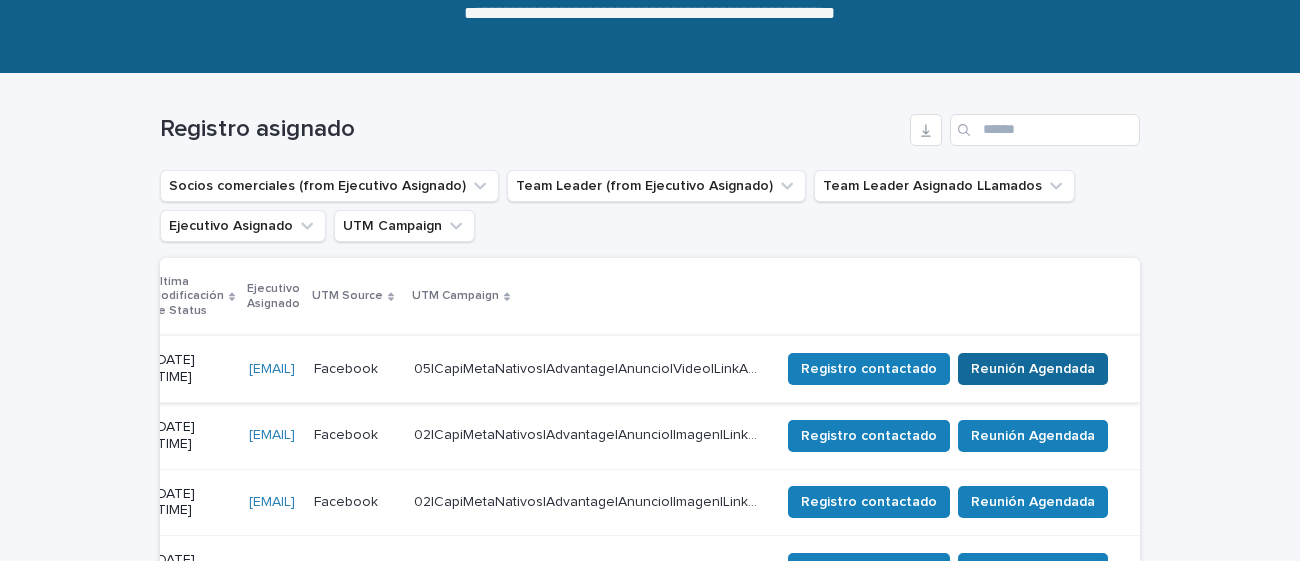 click on "Reunión Agendada" at bounding box center (1033, 369) 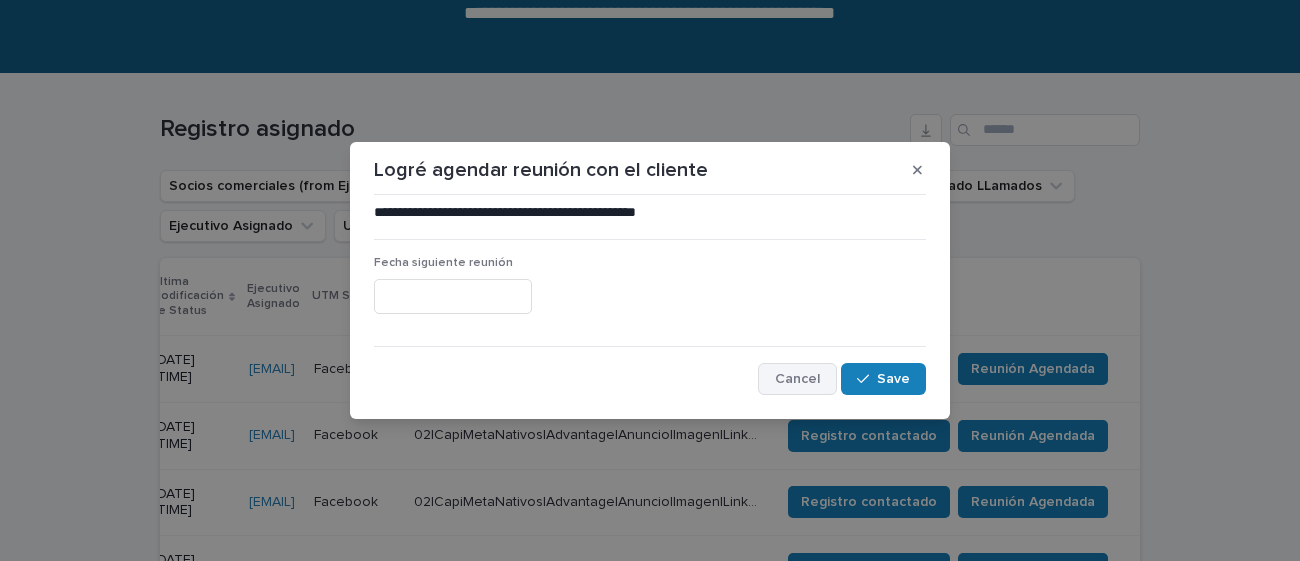 click on "Cancel" at bounding box center [797, 379] 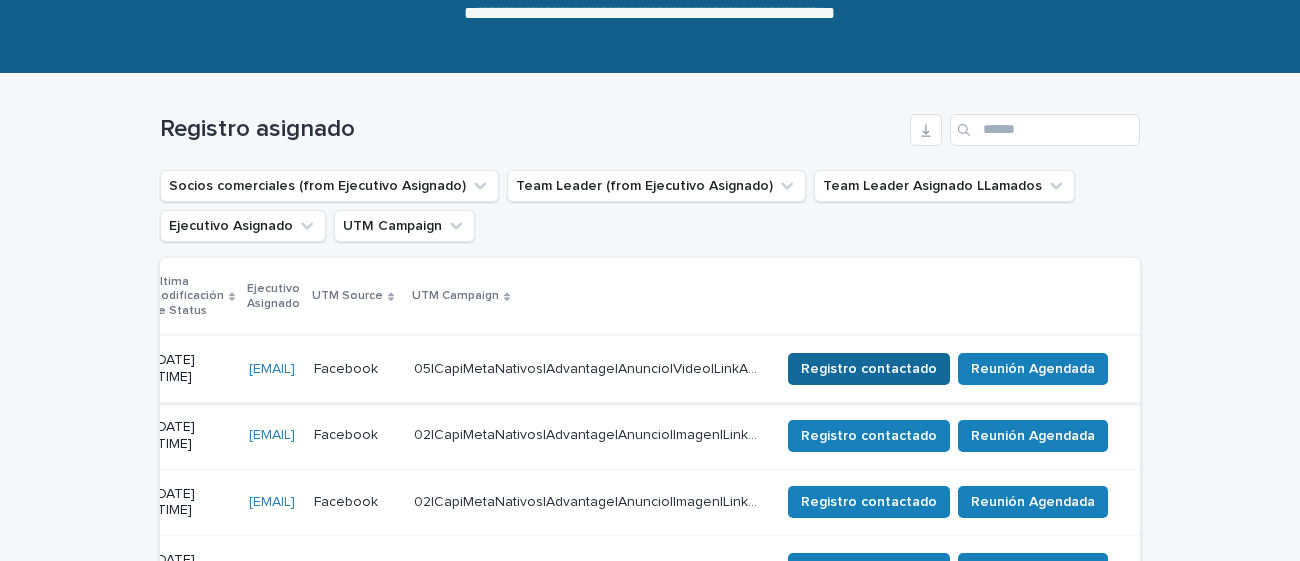 click on "Registro contactado" at bounding box center [869, 369] 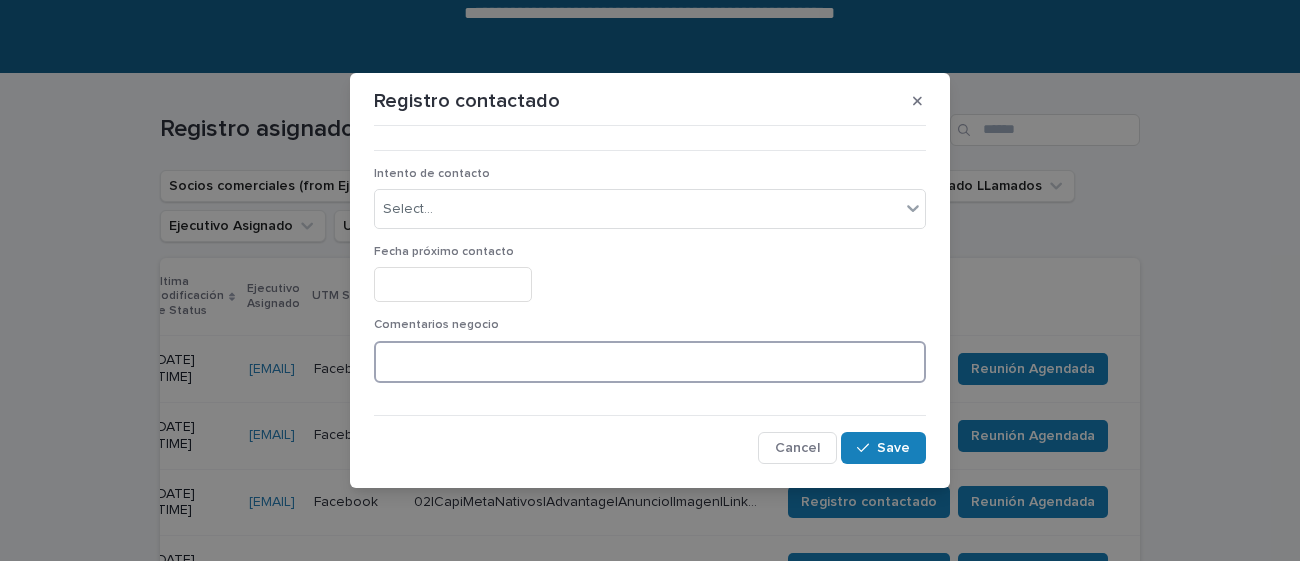 click at bounding box center [650, 362] 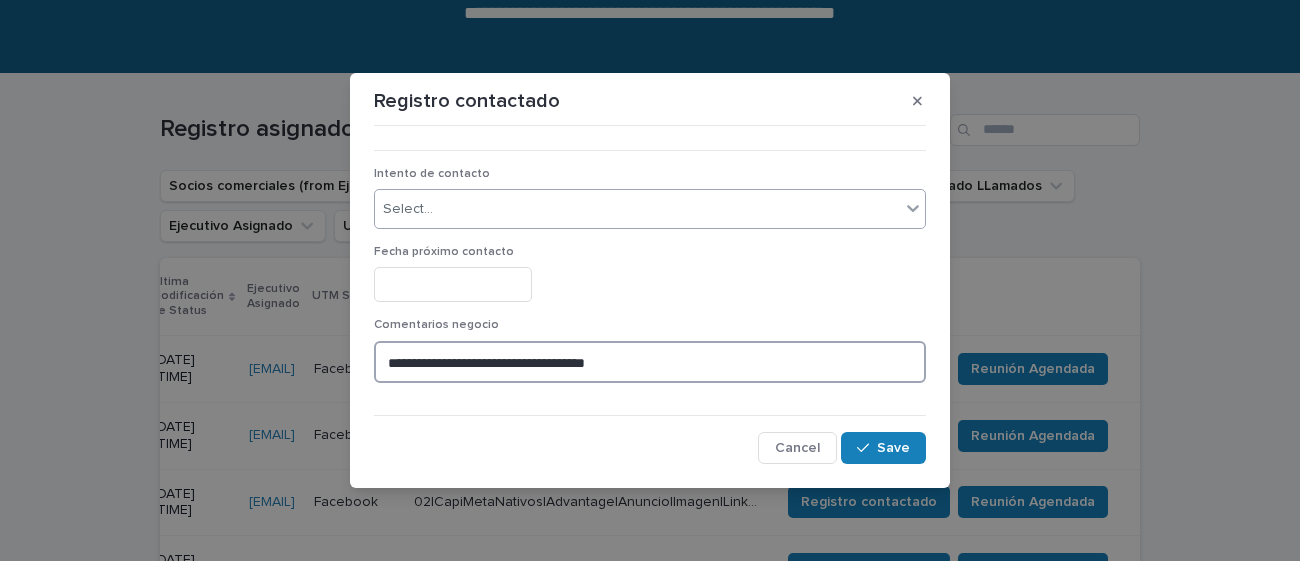 type on "**********" 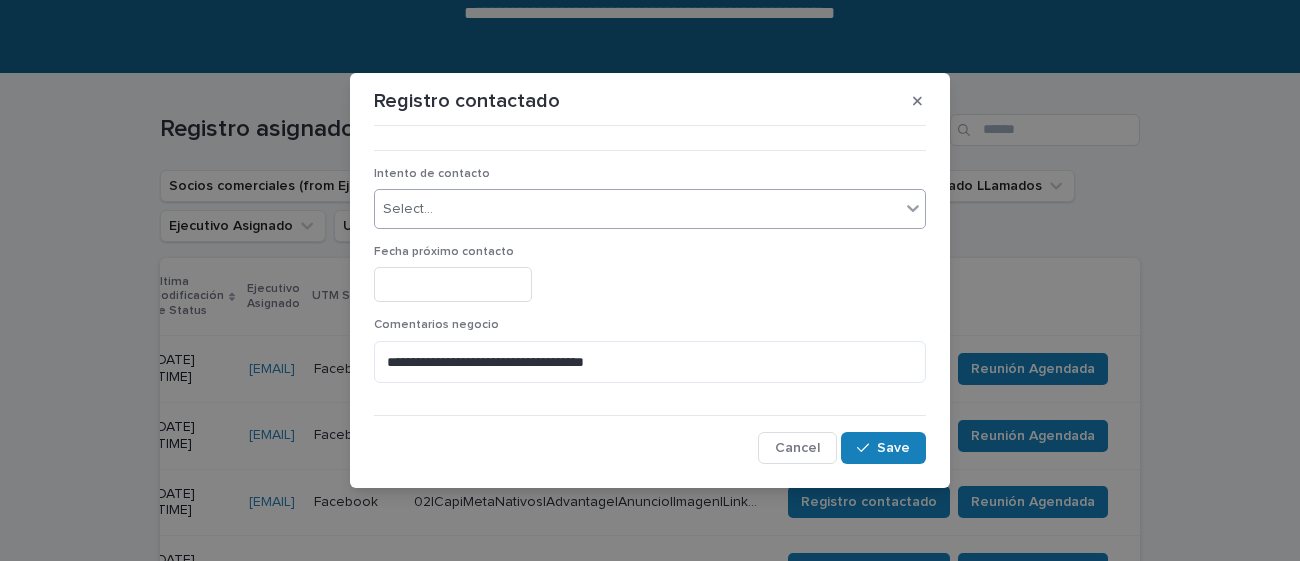 click on "Select..." at bounding box center [637, 209] 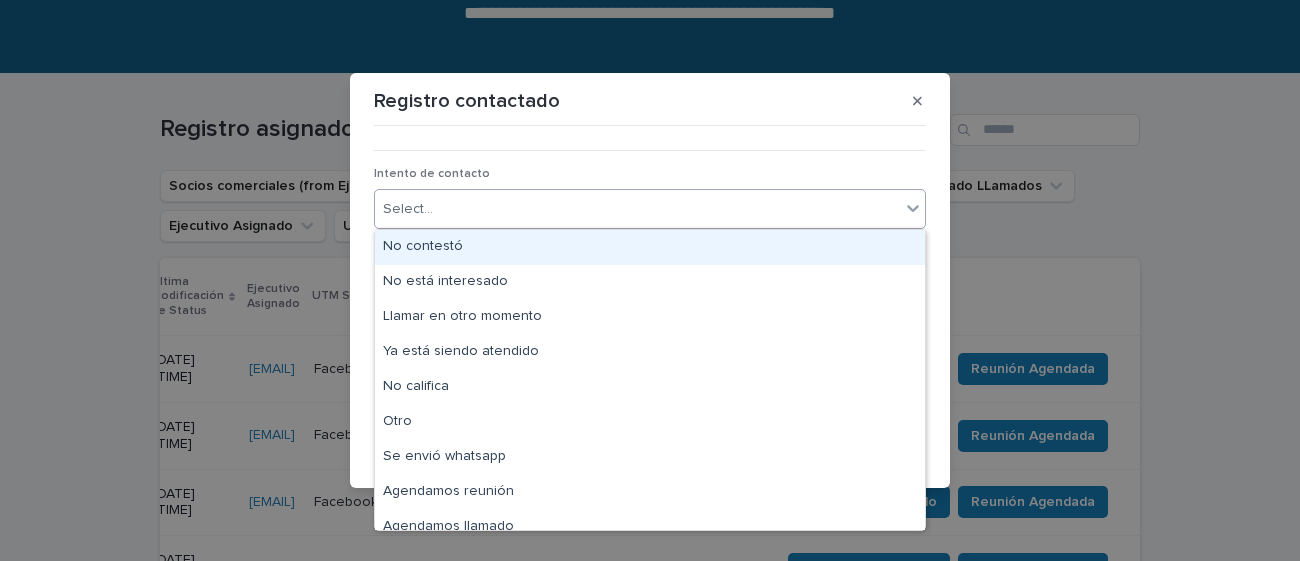 click on "Select..." at bounding box center (637, 209) 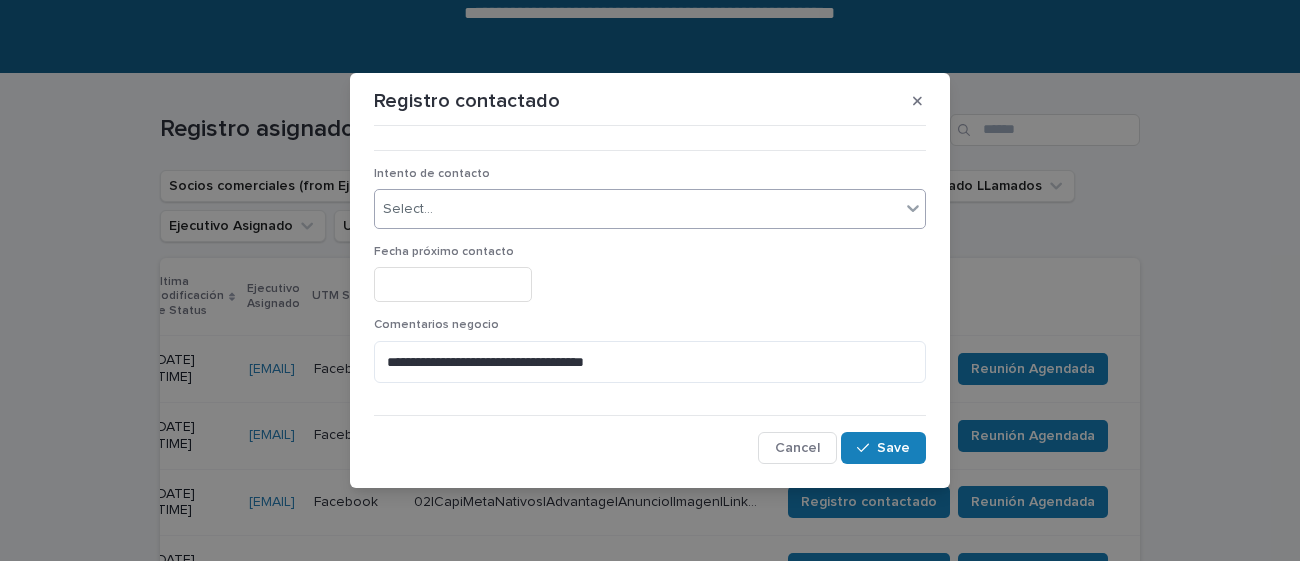 click on "Select..." at bounding box center [637, 209] 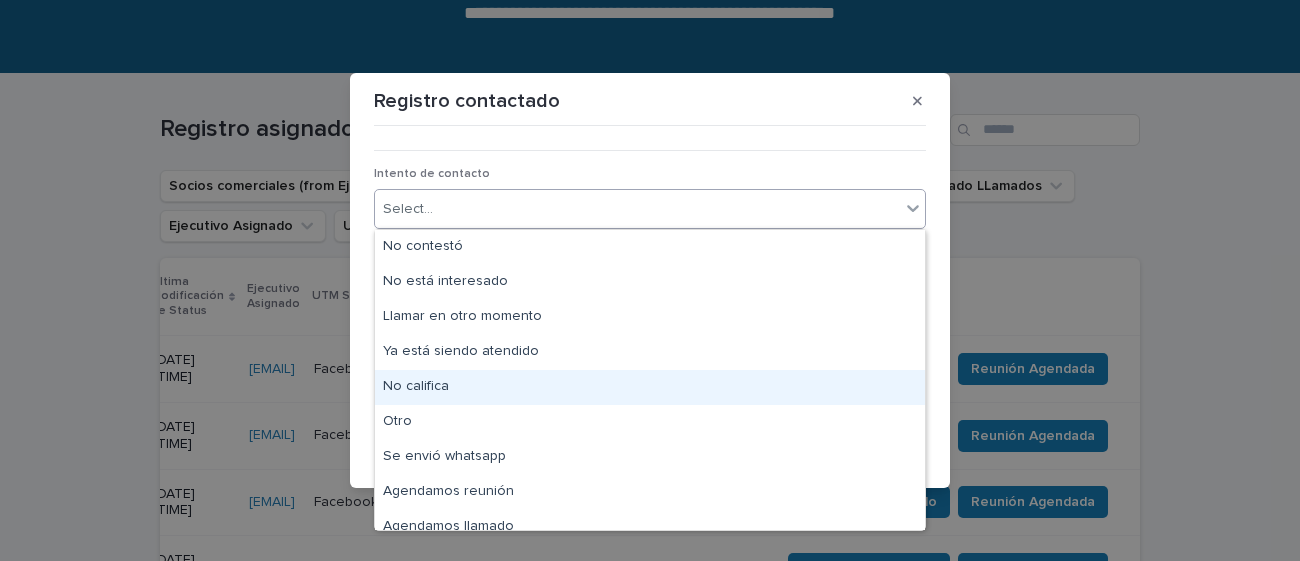 click on "No califica" at bounding box center (650, 387) 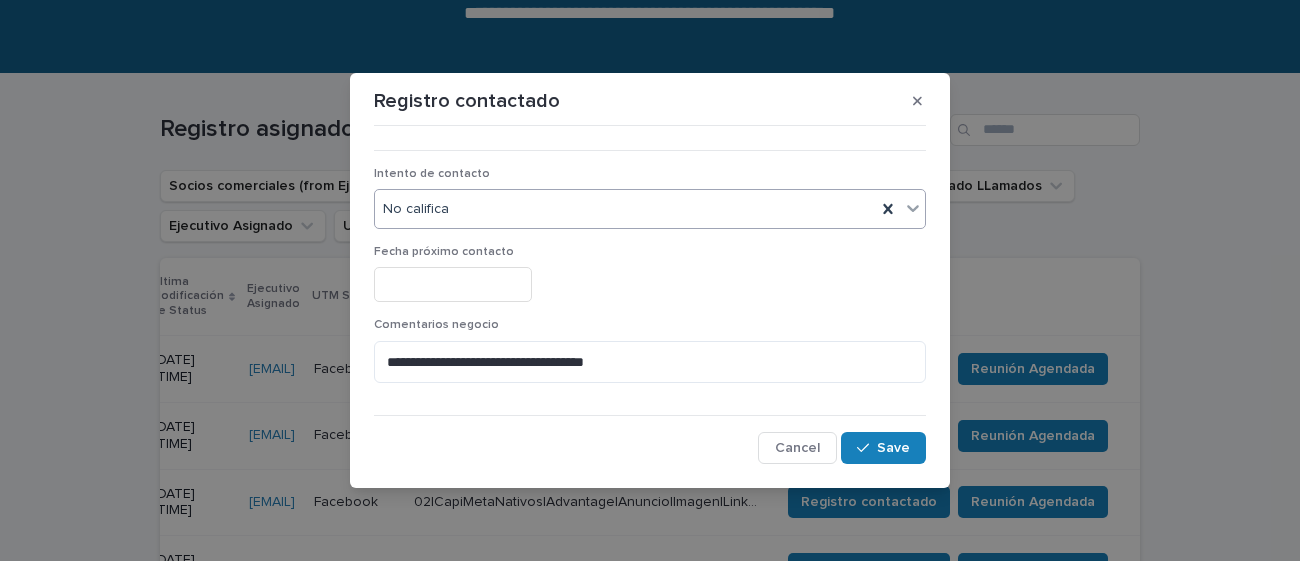 click at bounding box center (453, 284) 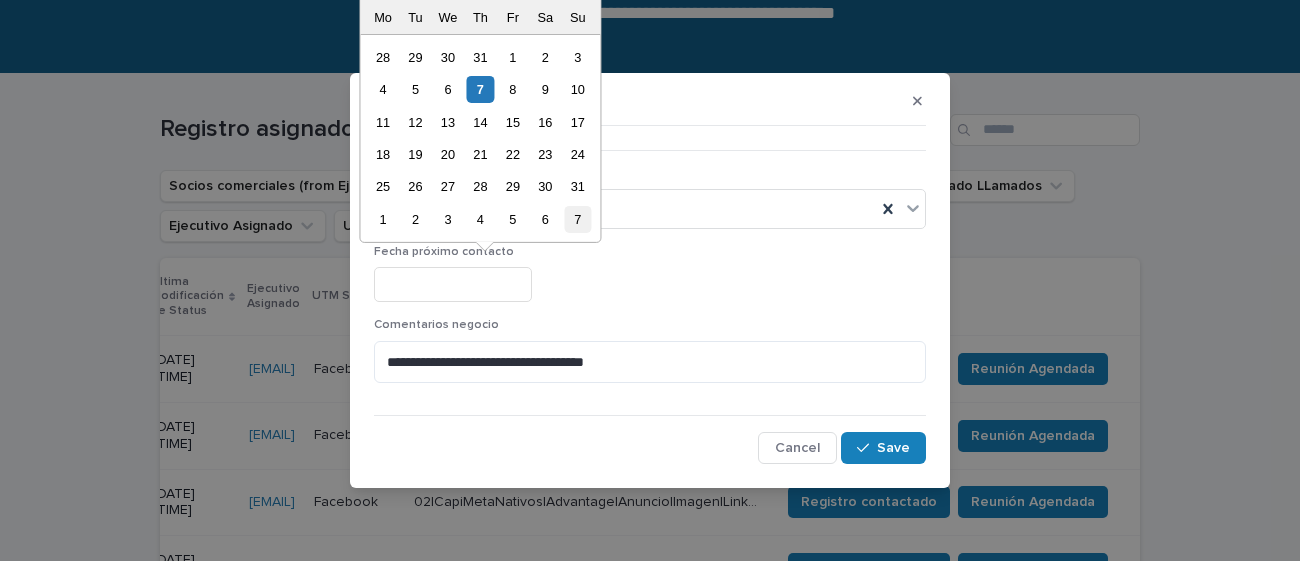click on "7" at bounding box center [577, 219] 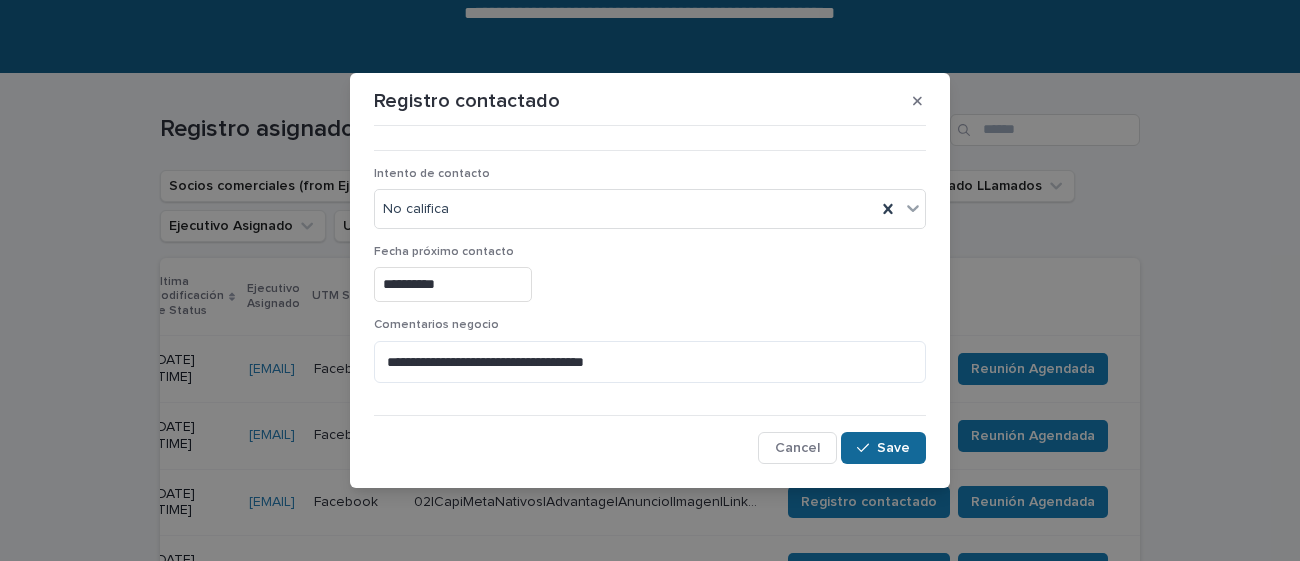 click at bounding box center (867, 448) 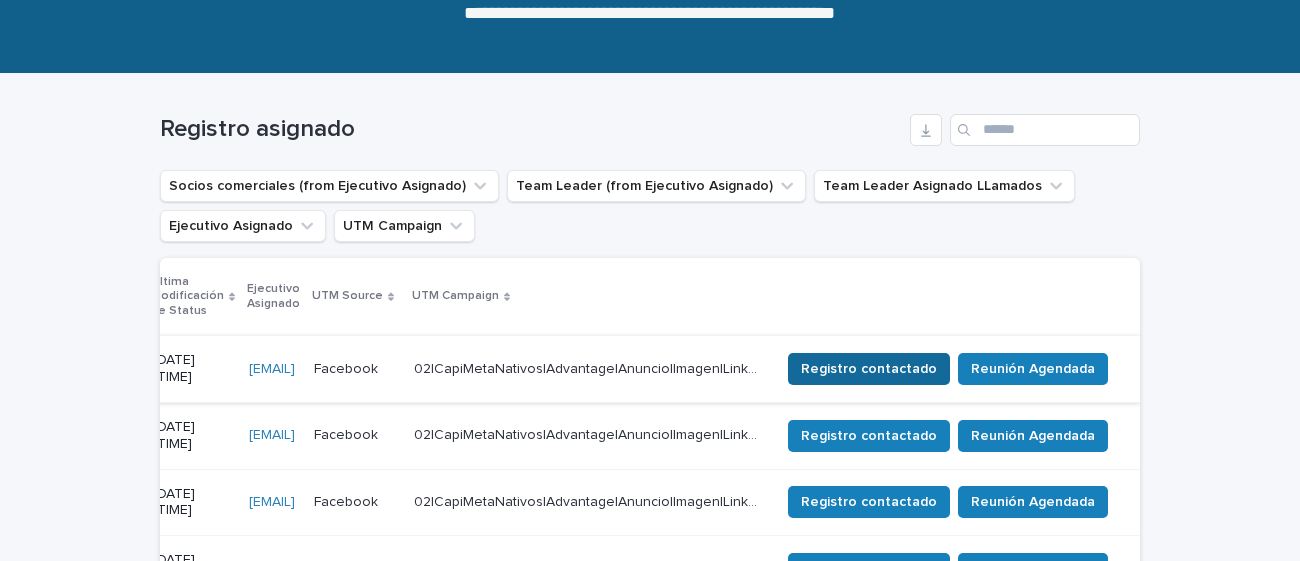 scroll, scrollTop: 0, scrollLeft: 1098, axis: horizontal 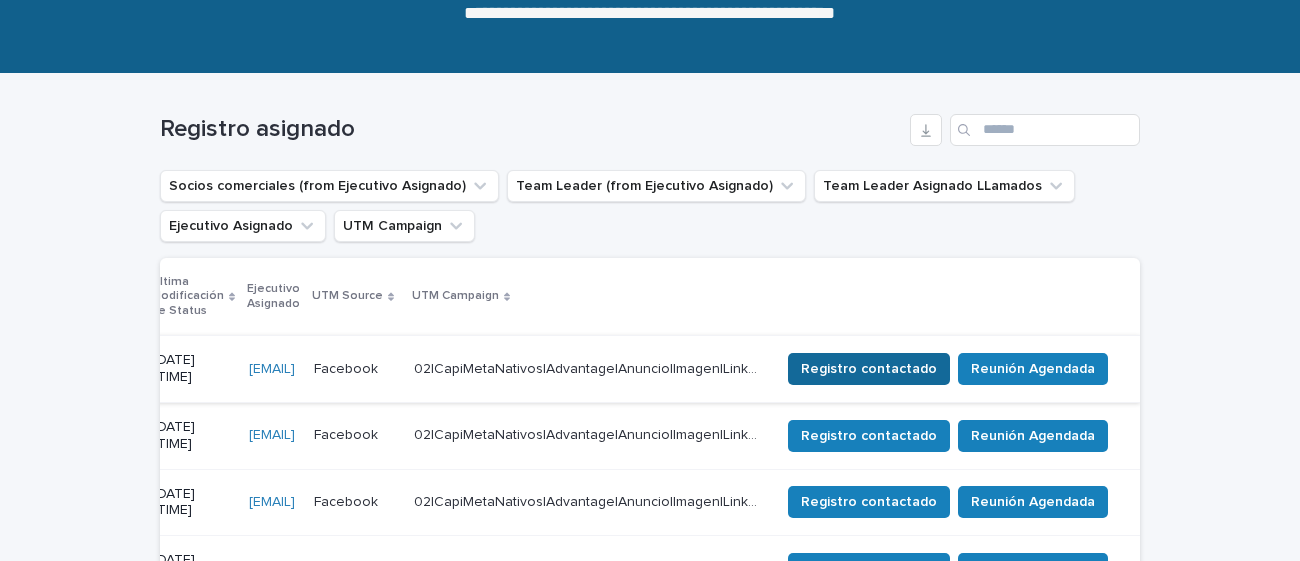 click on "Registro contactado" at bounding box center (869, 369) 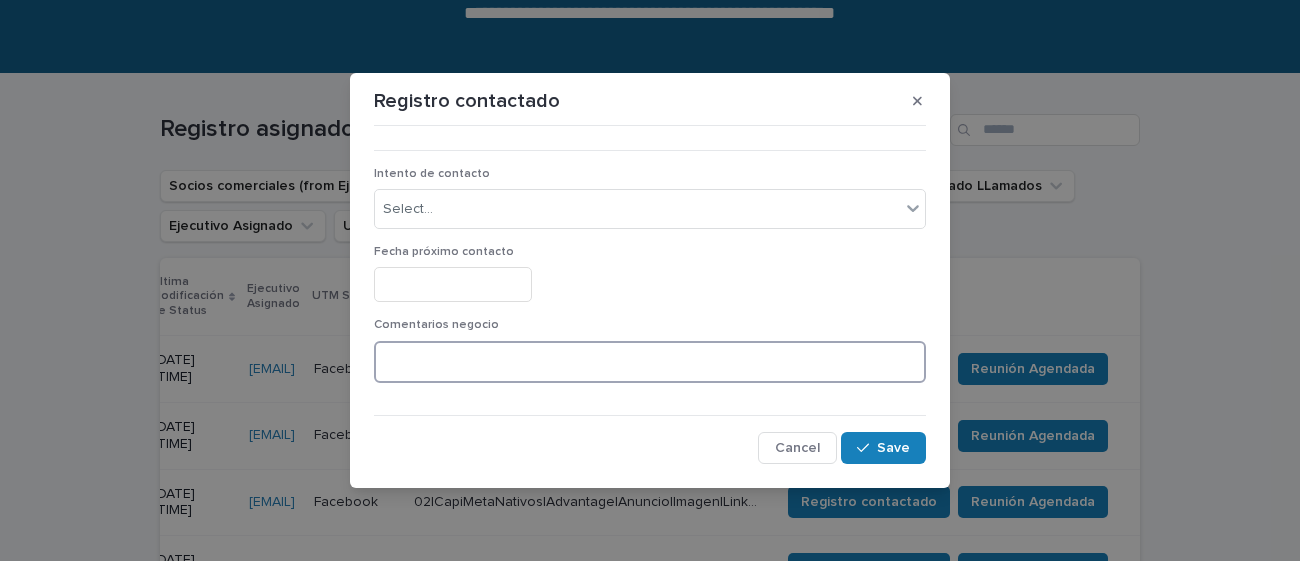 click at bounding box center (650, 362) 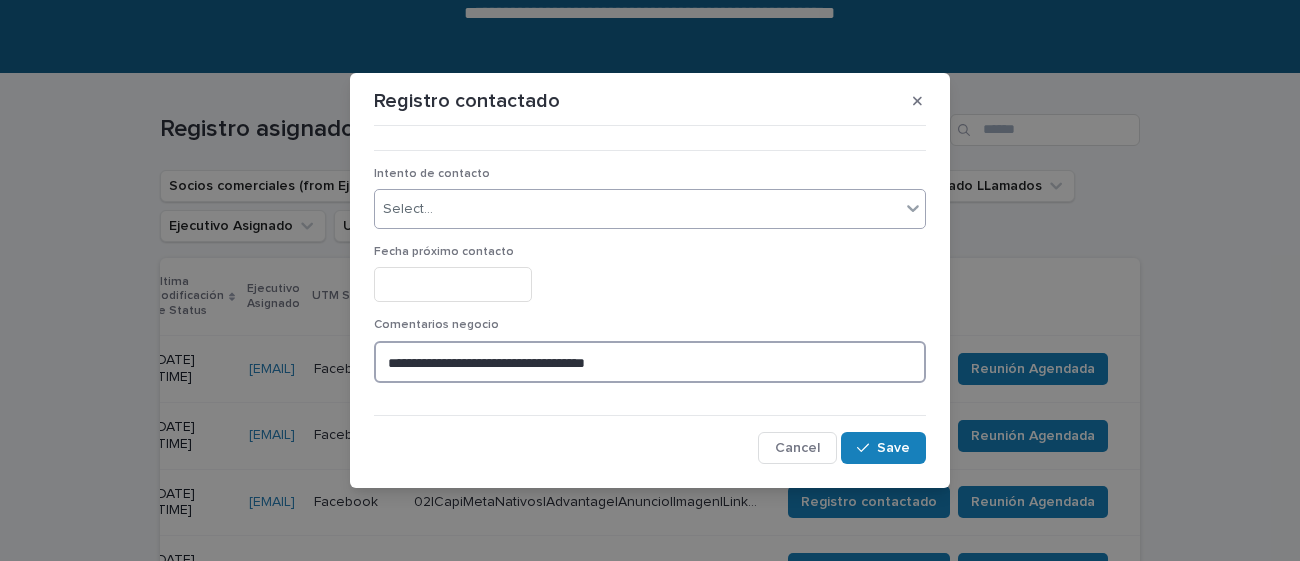type on "**********" 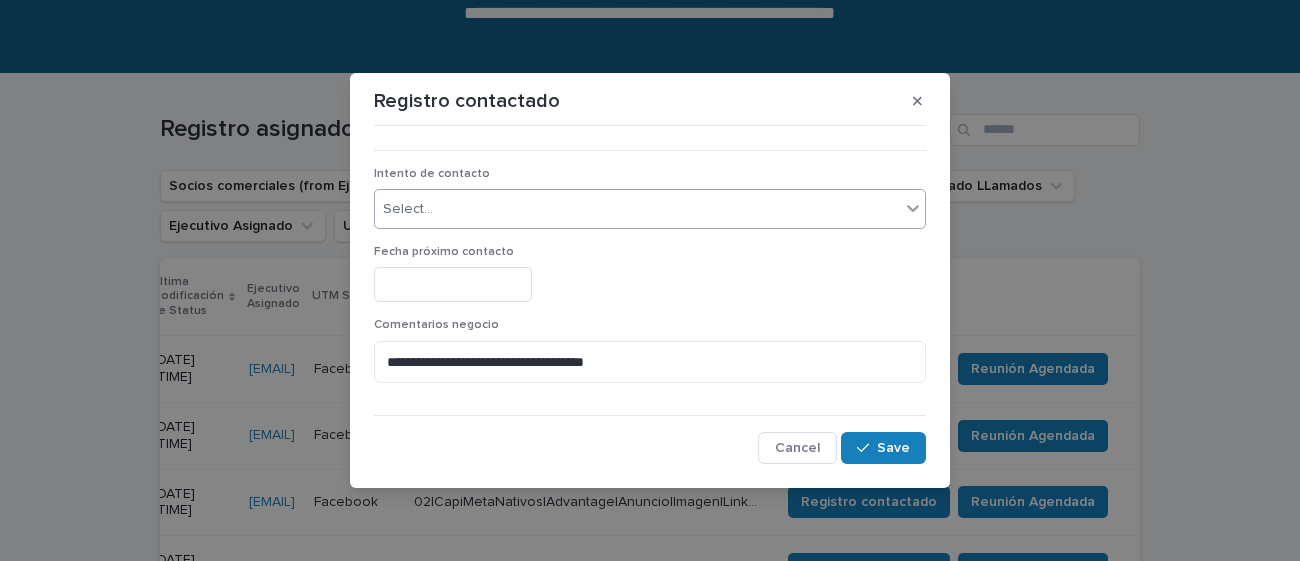 click on "**********" at bounding box center [650, 280] 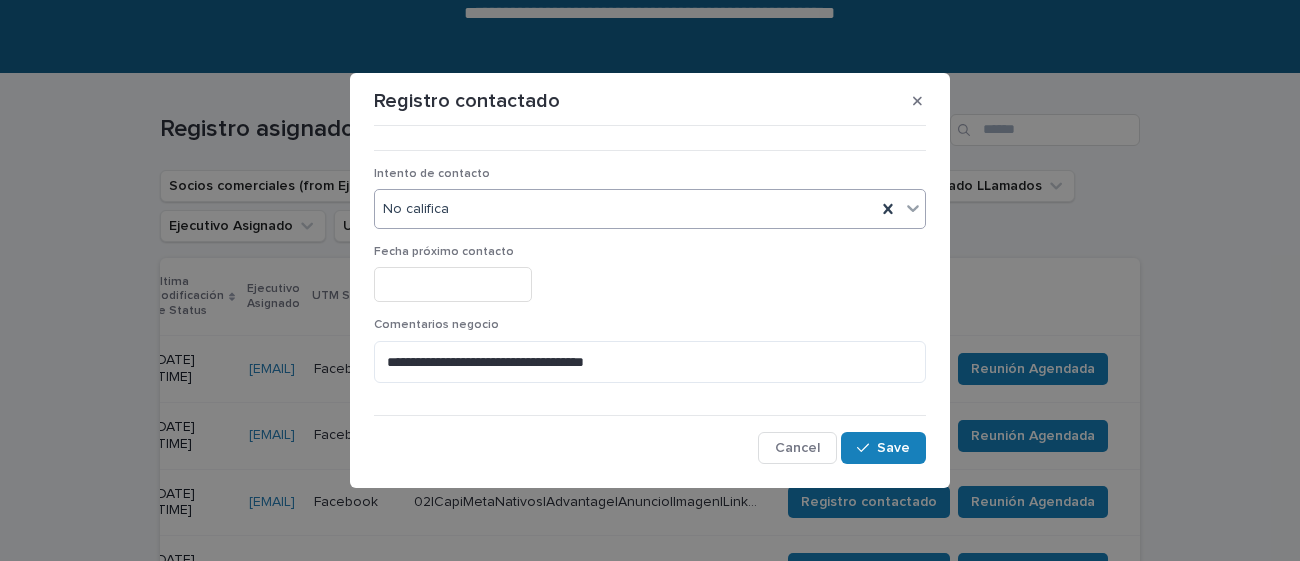 click on "Fecha próximo contacto" at bounding box center (650, 281) 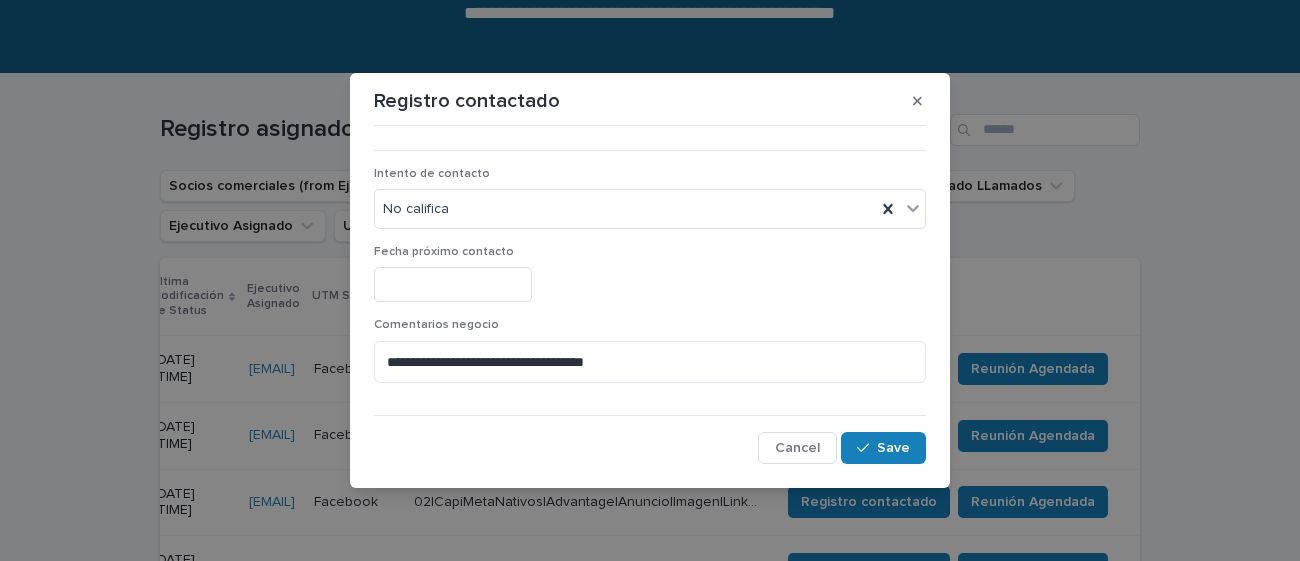 click at bounding box center [453, 284] 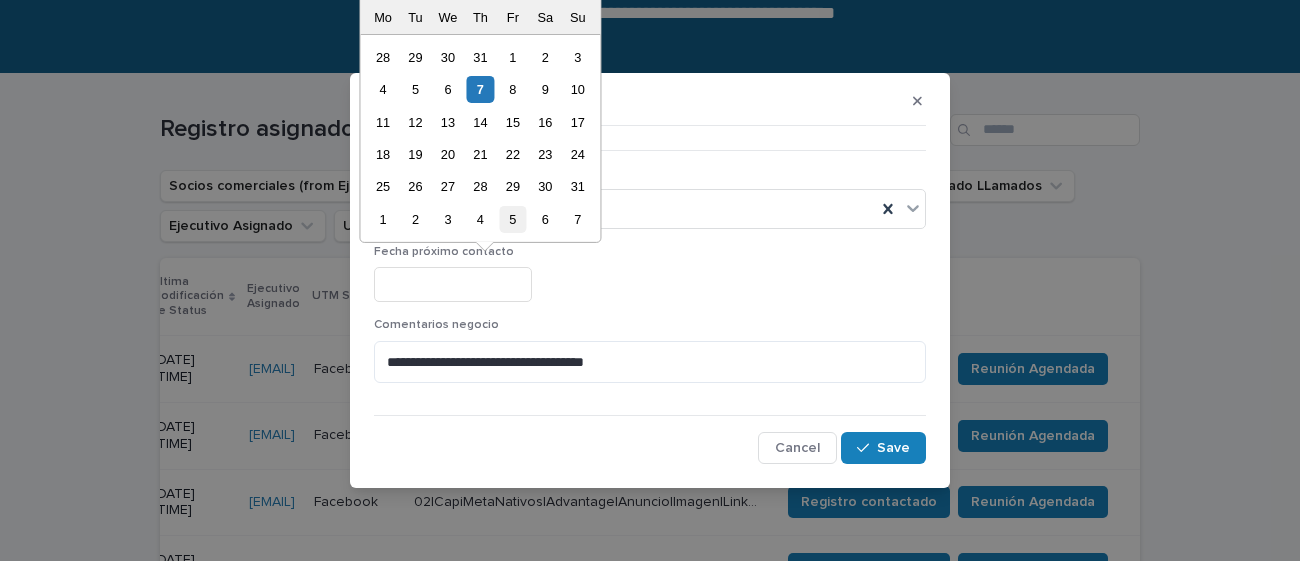click on "5" at bounding box center [512, 219] 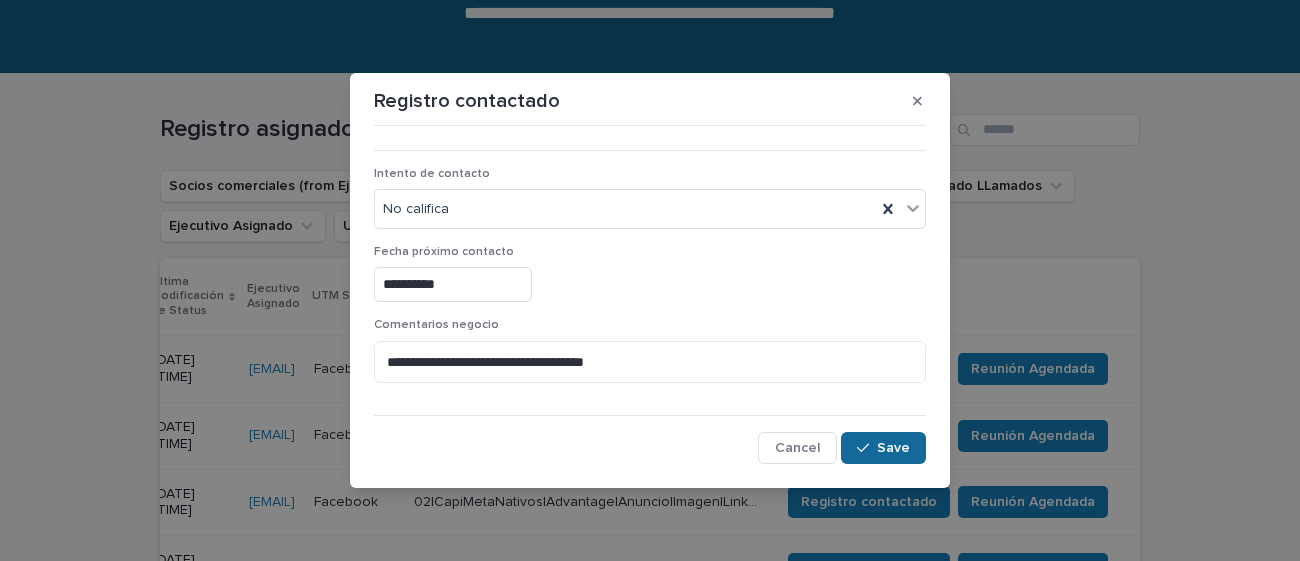 click on "Save" at bounding box center [893, 448] 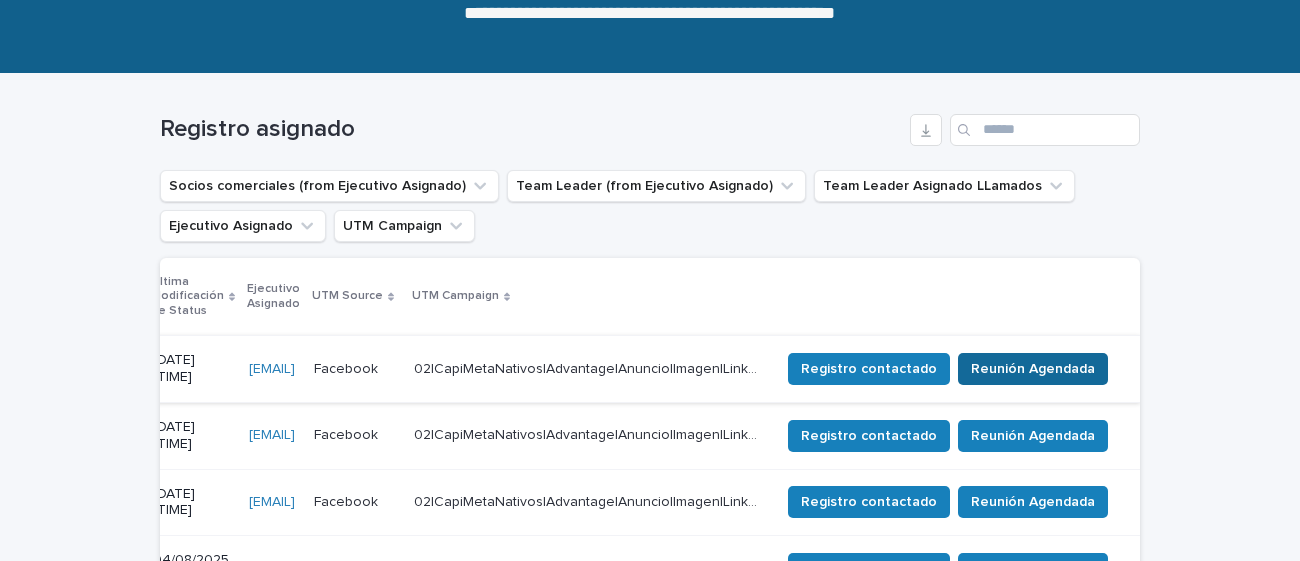 scroll, scrollTop: 0, scrollLeft: 1096, axis: horizontal 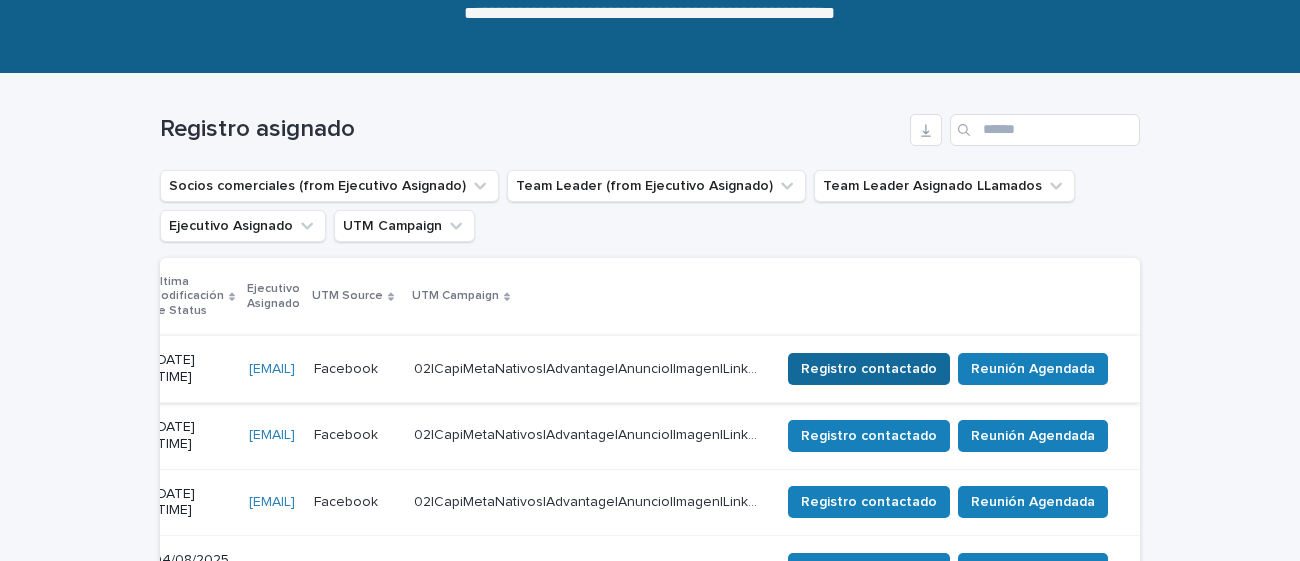 click on "Registro contactado" at bounding box center [869, 369] 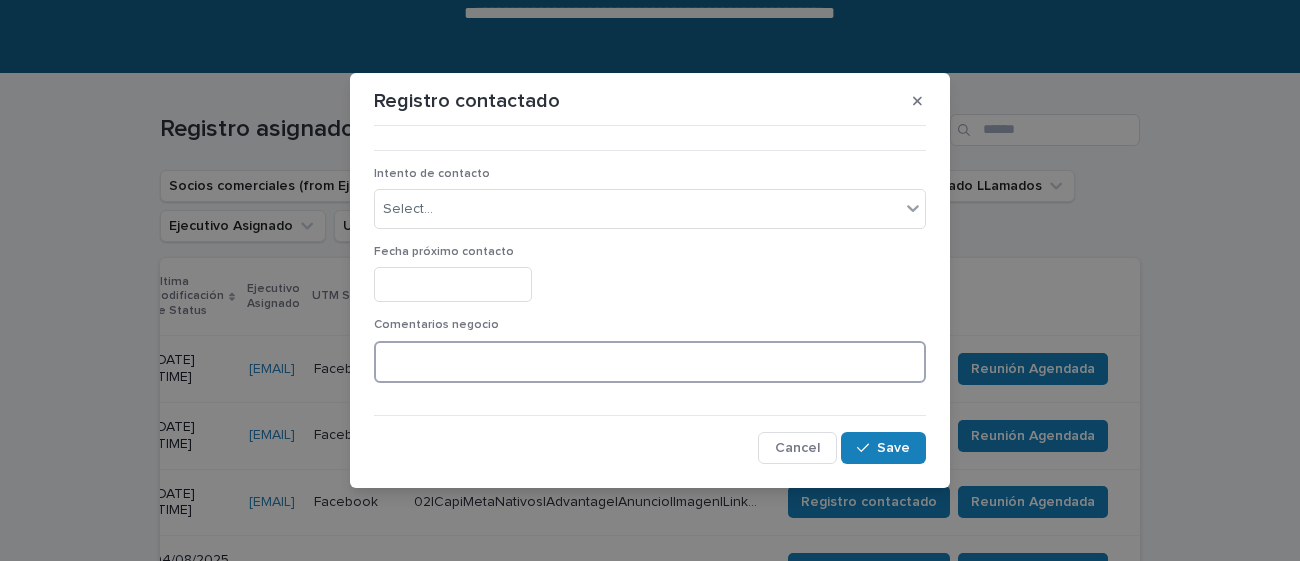 click at bounding box center [650, 362] 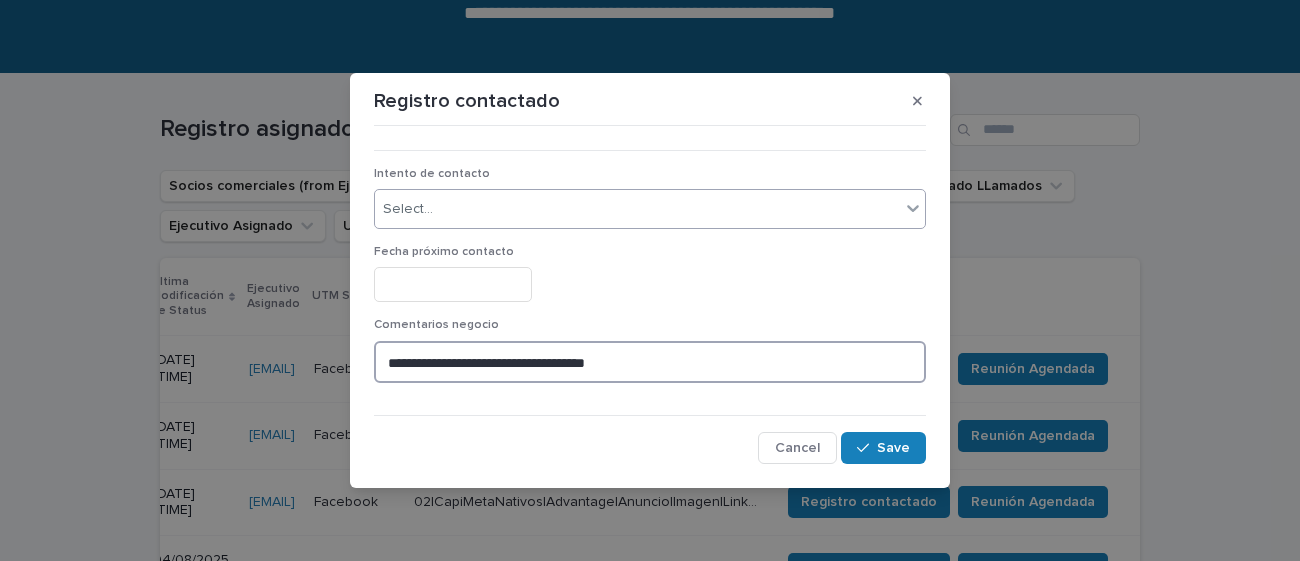 type on "**********" 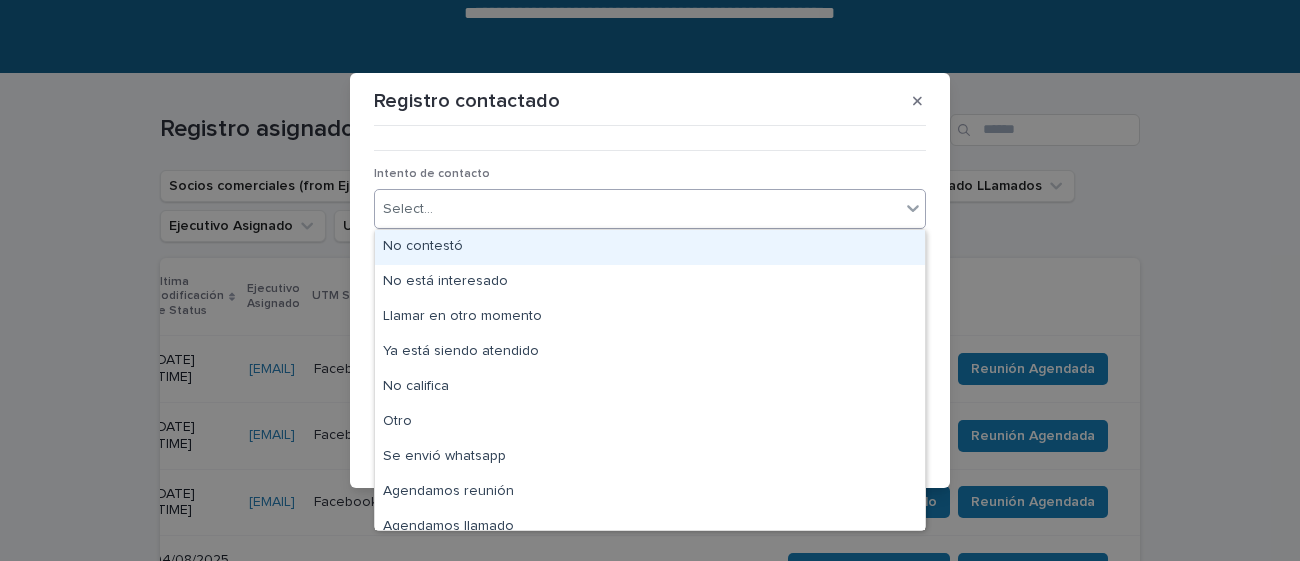 click on "Select..." at bounding box center [637, 209] 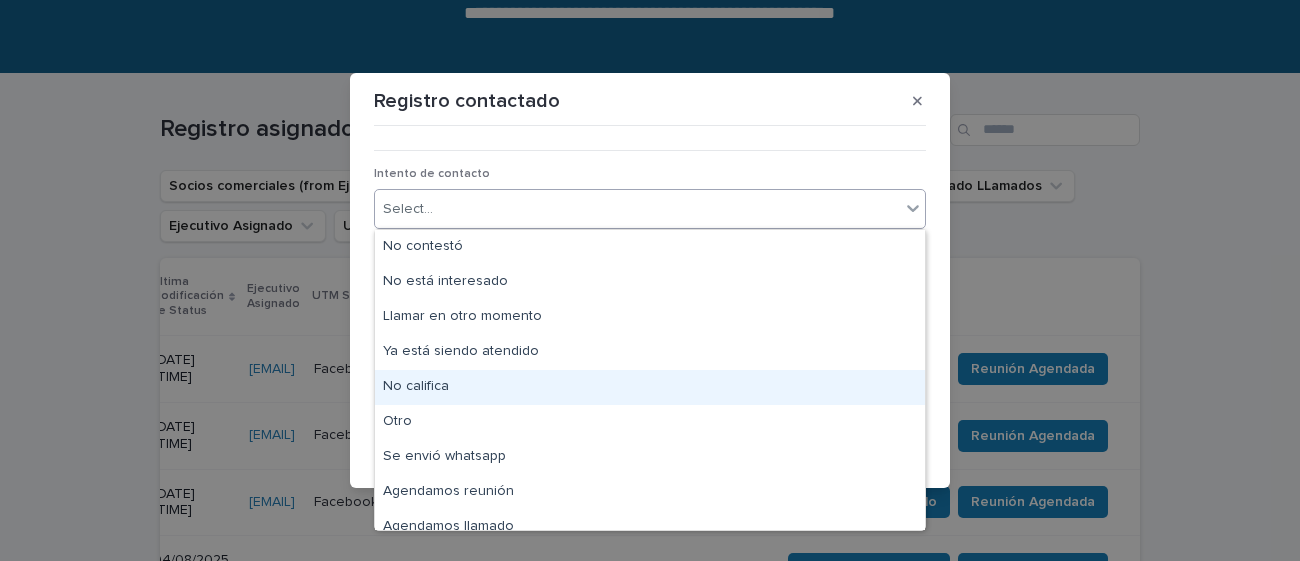 click on "No califica" at bounding box center (650, 387) 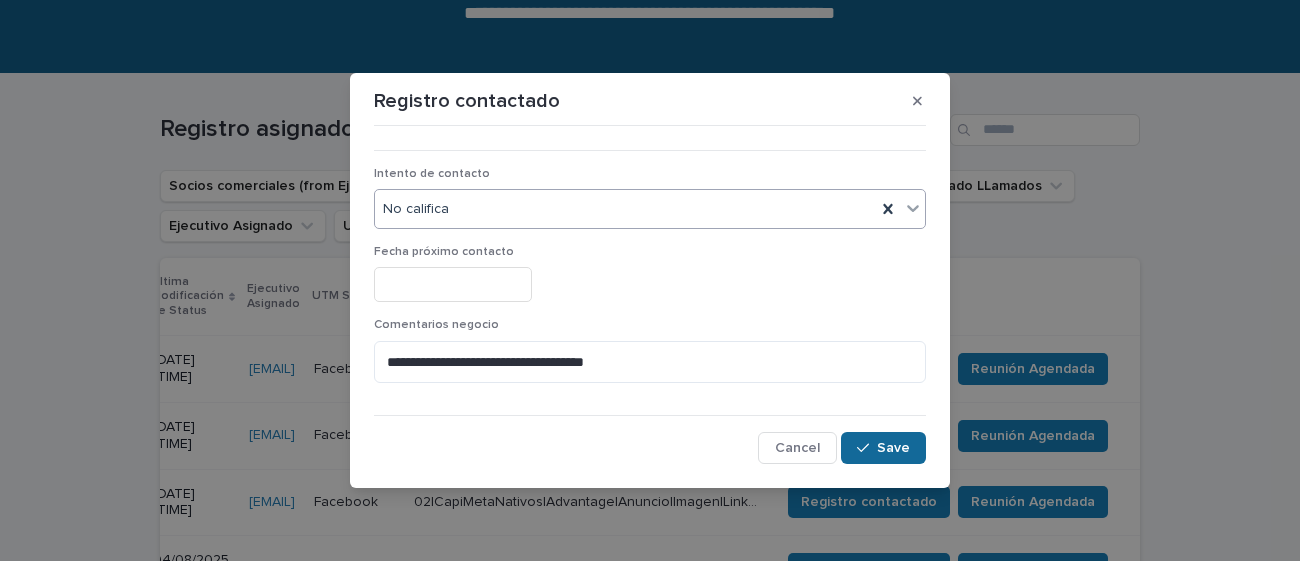 click on "Save" at bounding box center [883, 448] 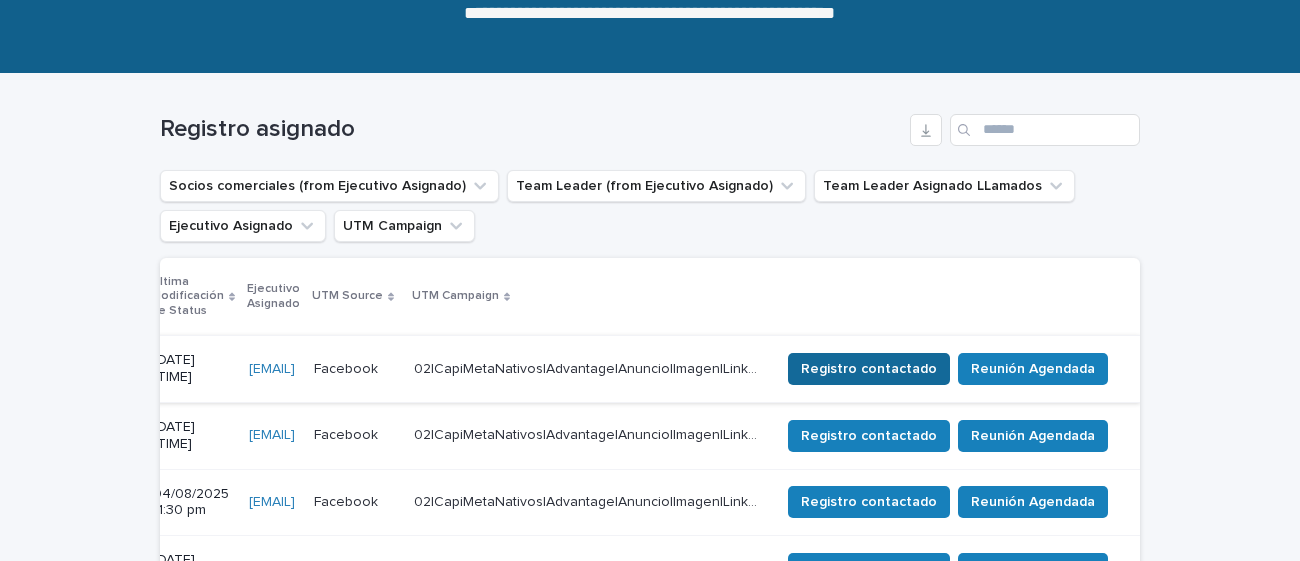 click on "Registro contactado" at bounding box center (869, 369) 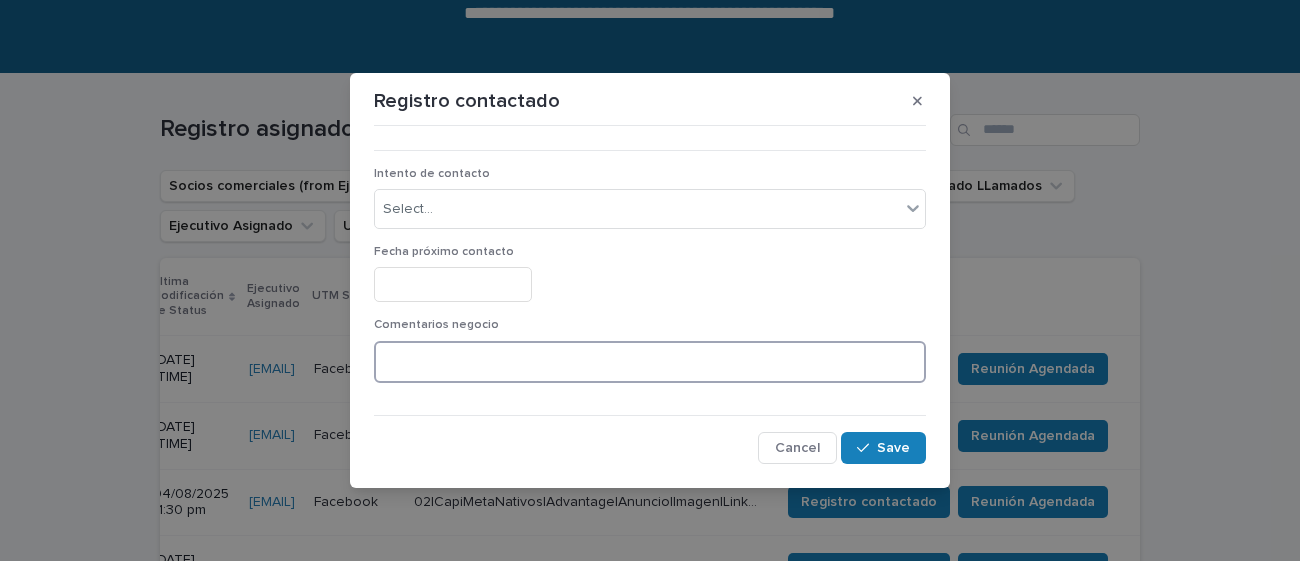 click at bounding box center (650, 362) 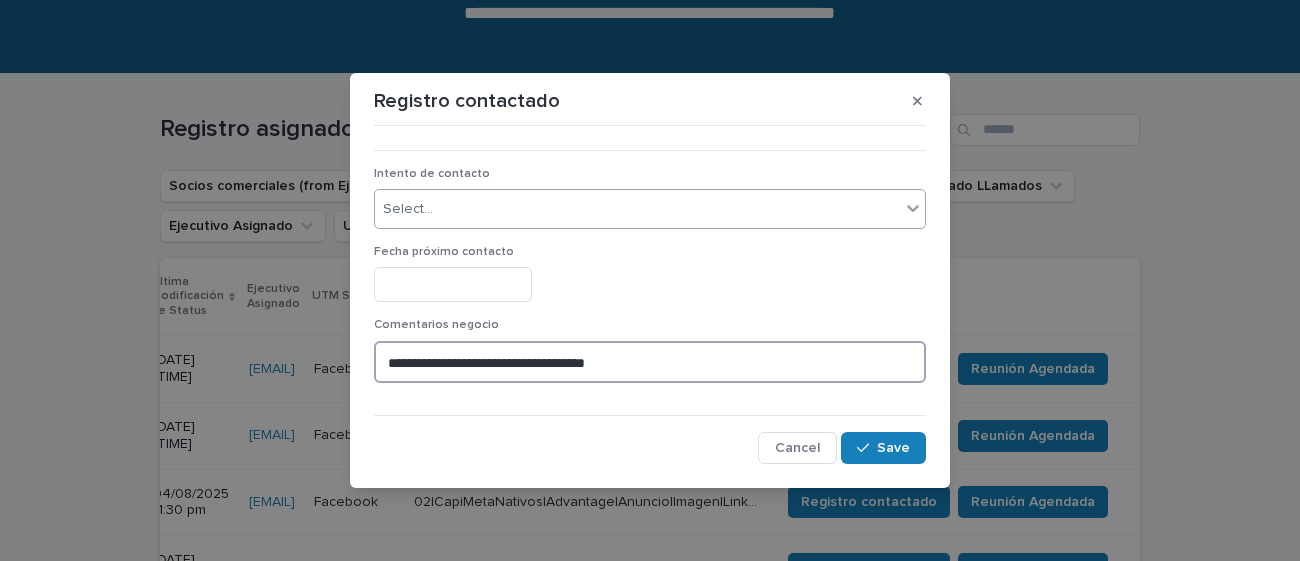 type on "**********" 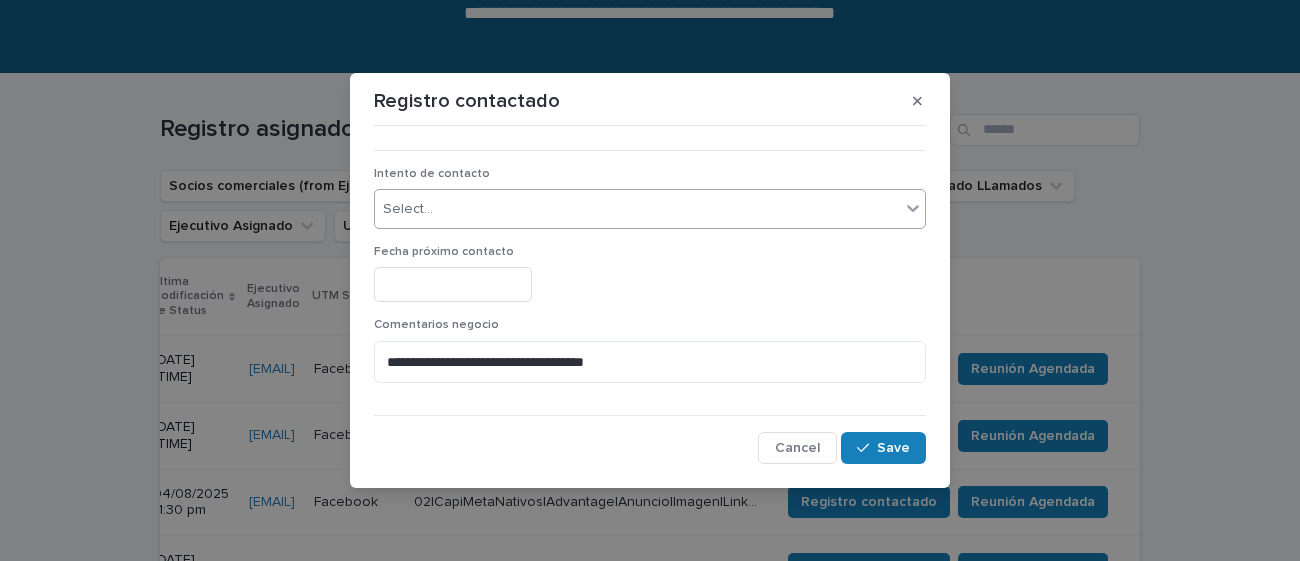 click on "**********" at bounding box center [650, 280] 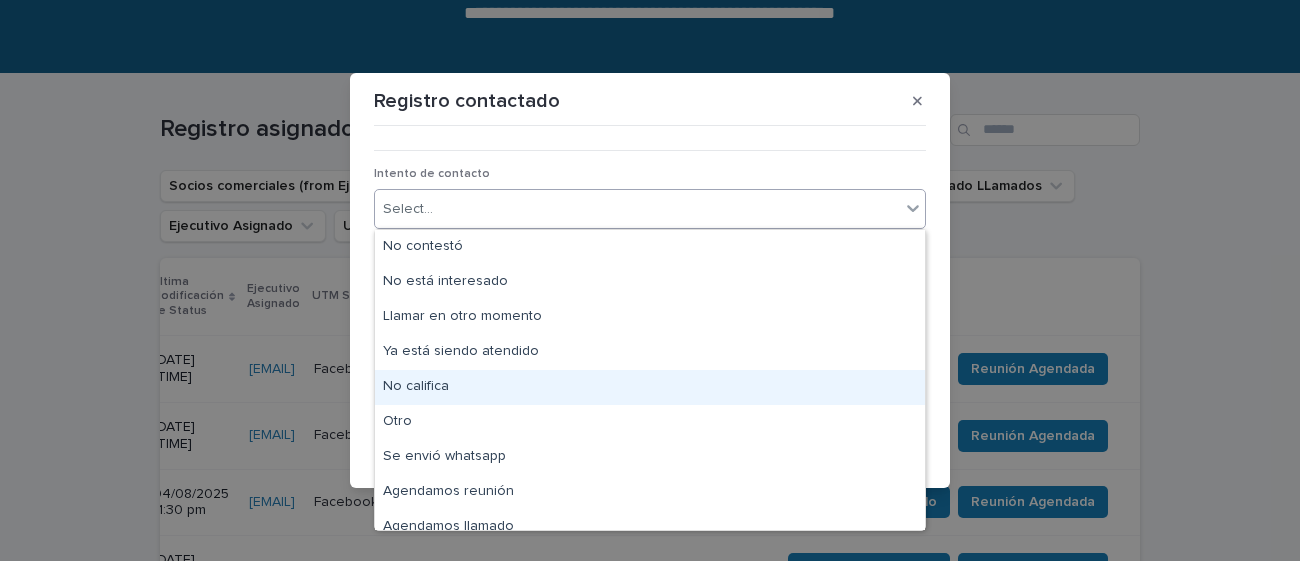 click on "No califica" at bounding box center (650, 387) 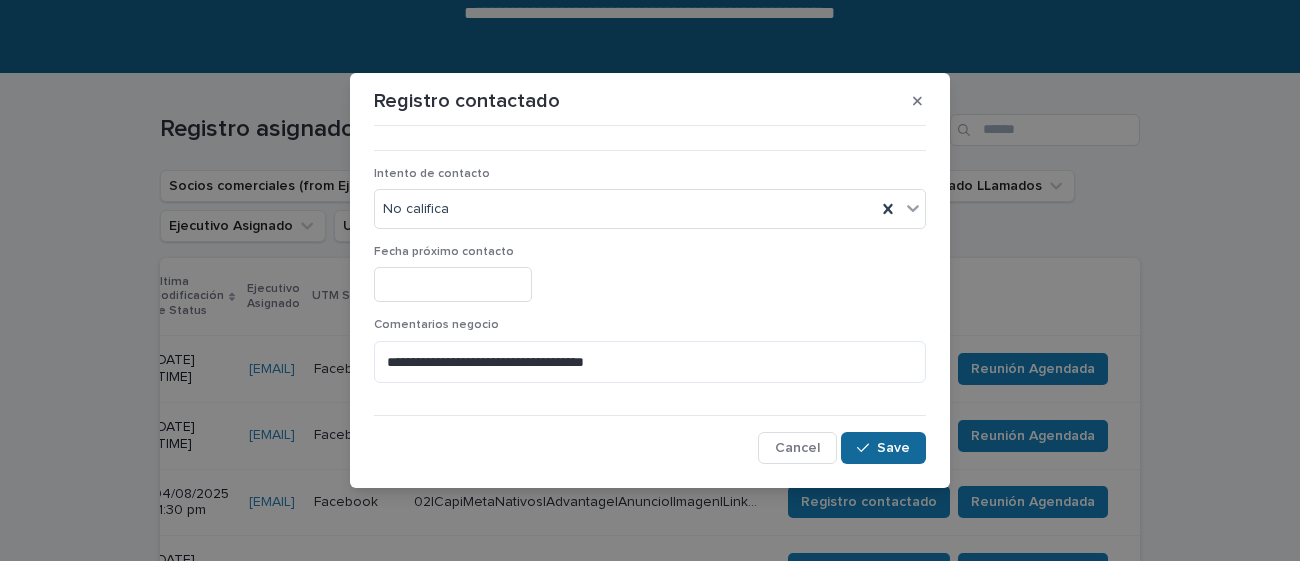 click 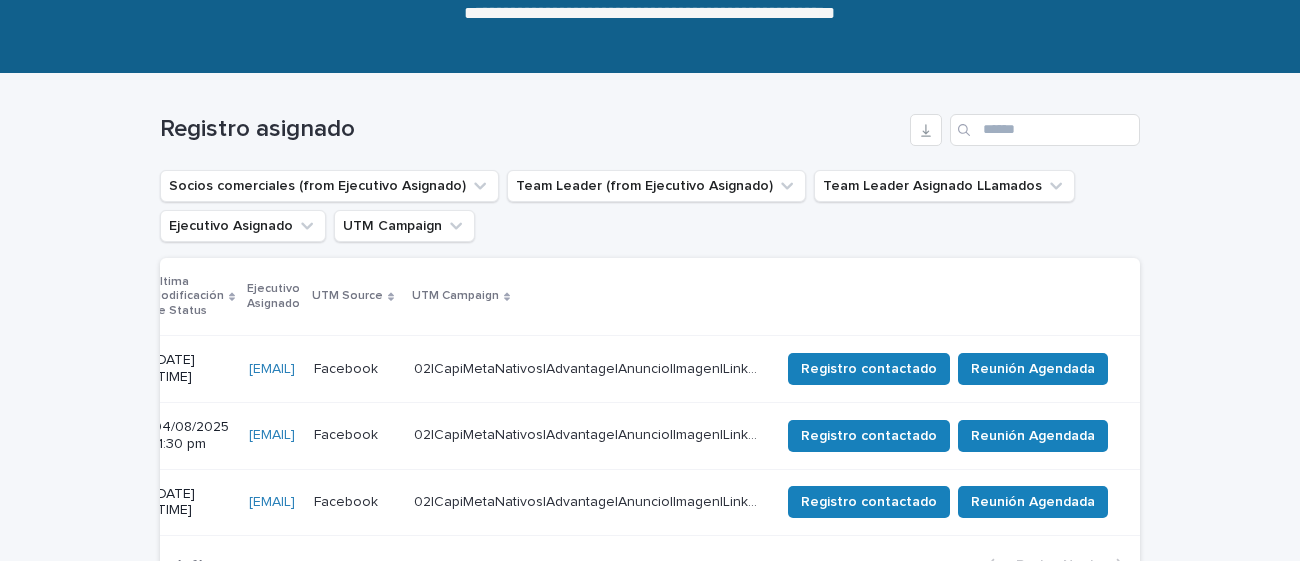 scroll, scrollTop: 0, scrollLeft: 1096, axis: horizontal 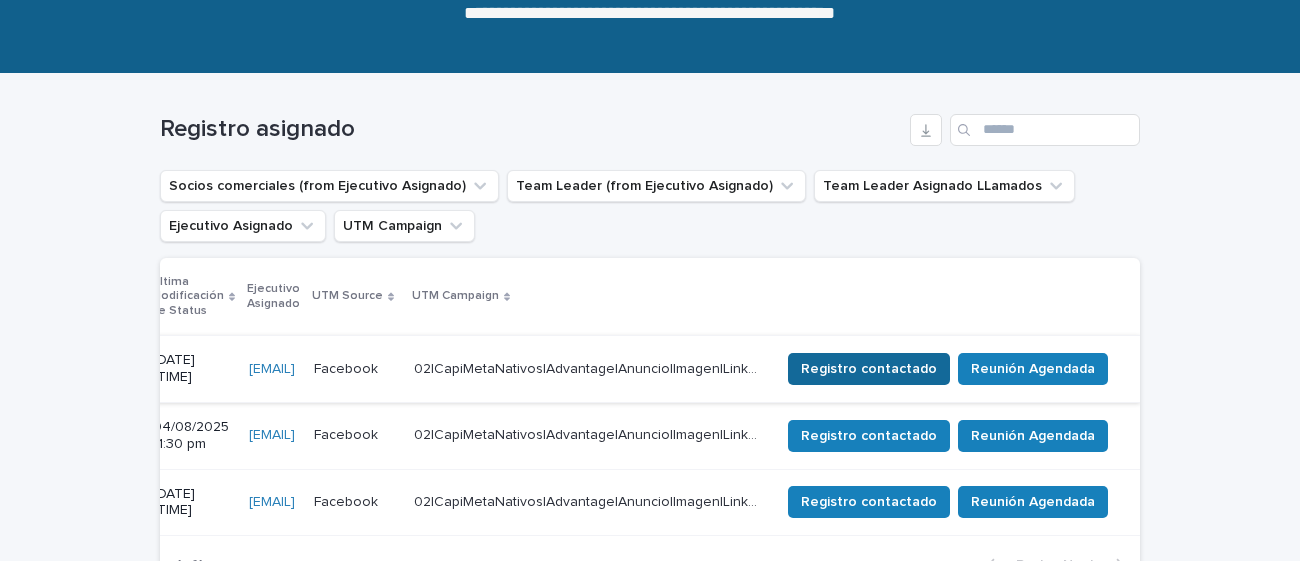 click on "Registro contactado" at bounding box center (869, 369) 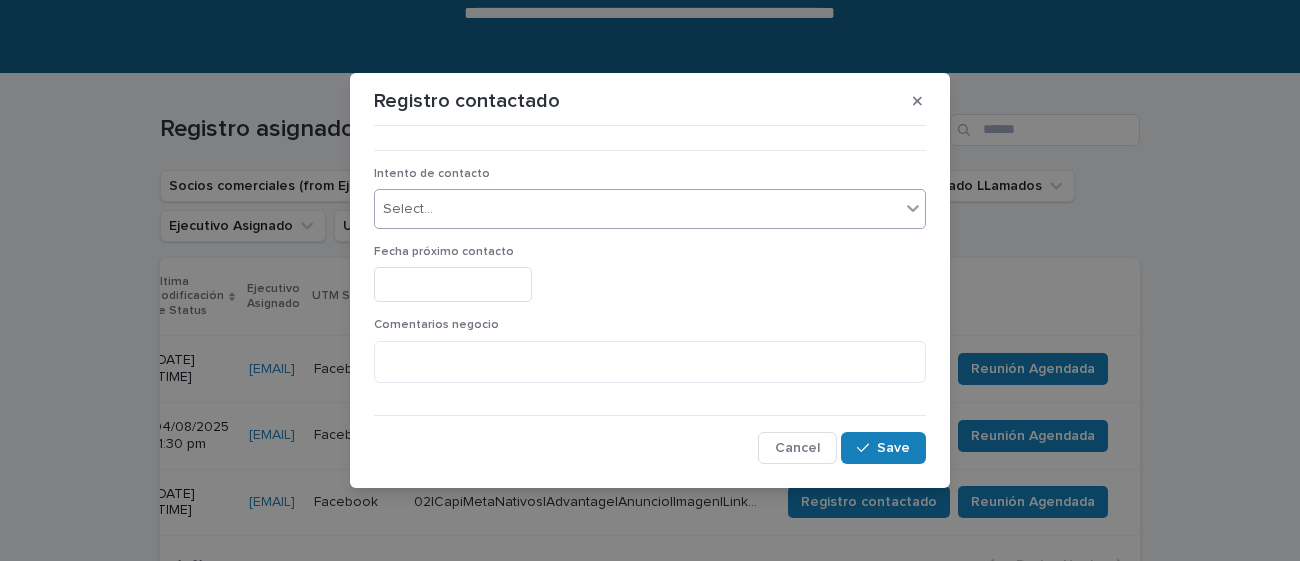 click on "Select..." at bounding box center [637, 209] 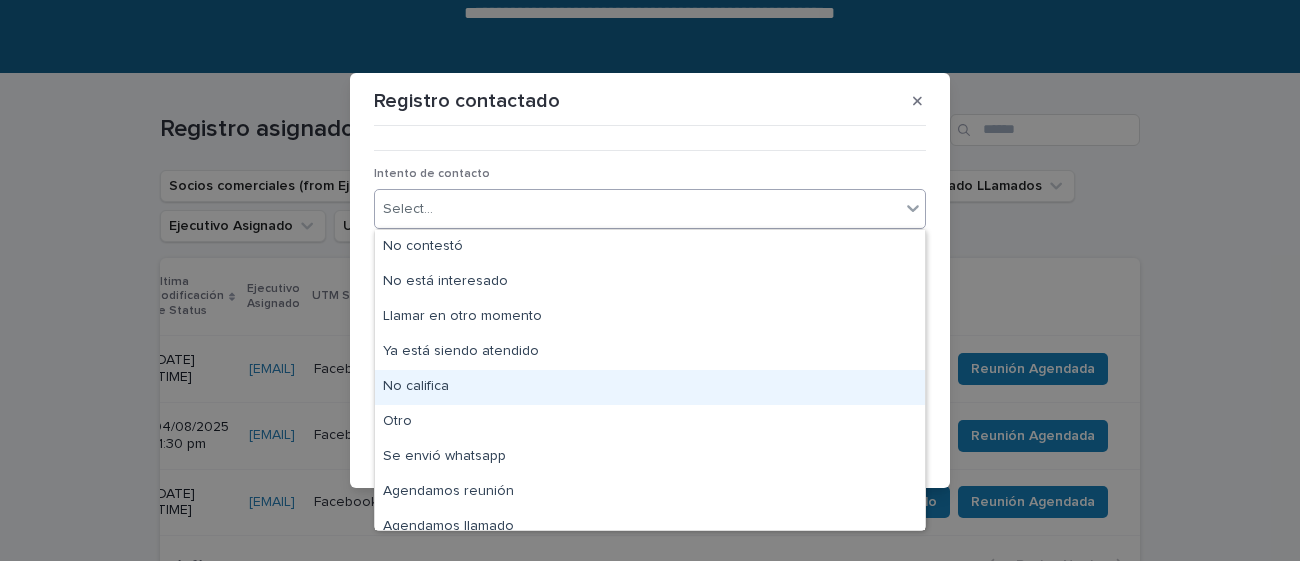 click on "No califica" at bounding box center (650, 387) 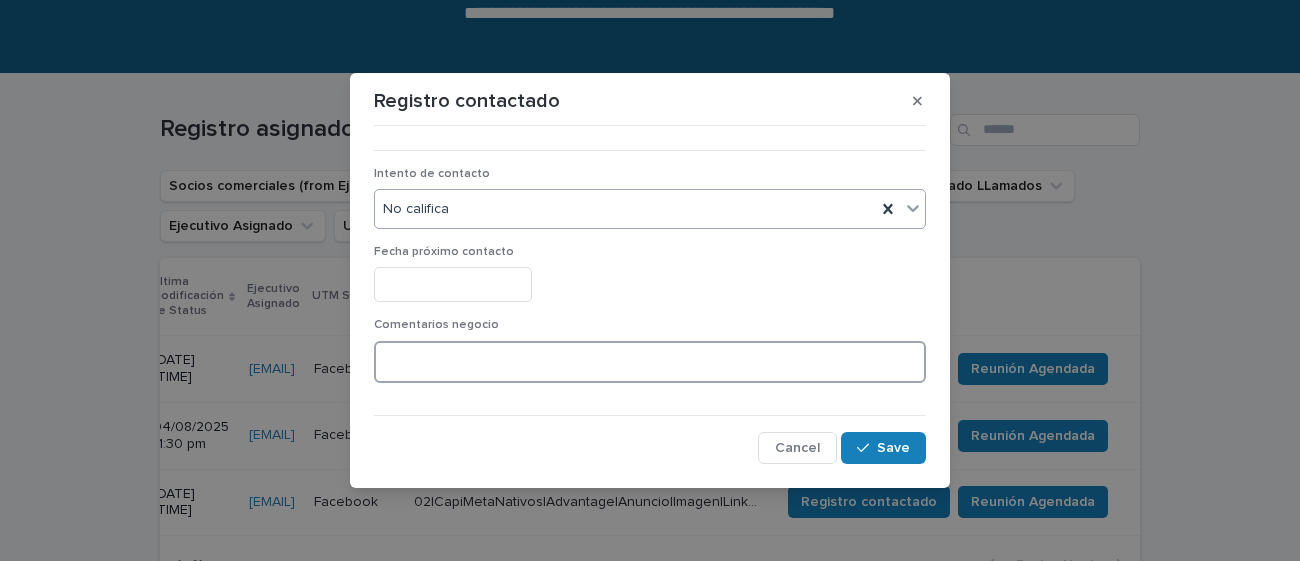 click at bounding box center (650, 362) 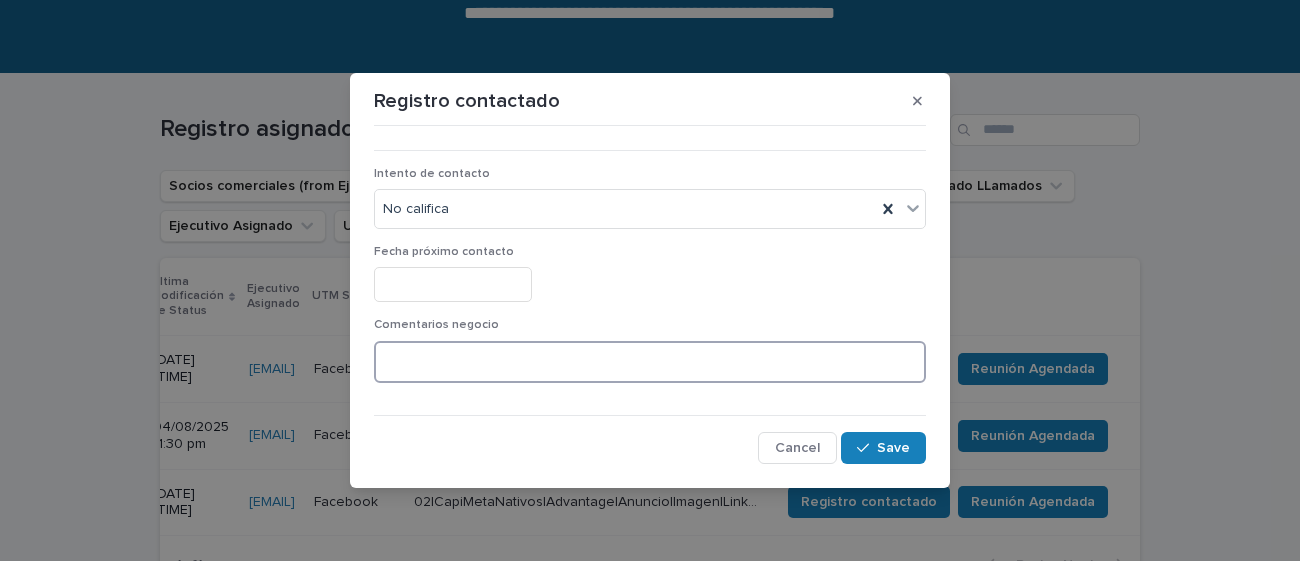 paste on "**********" 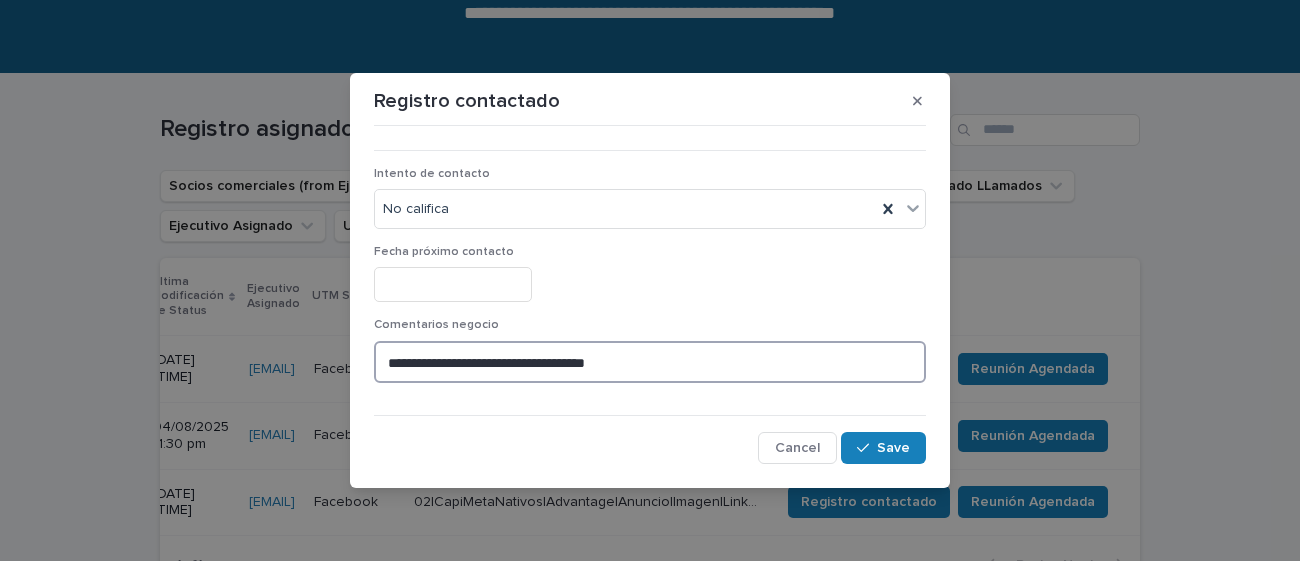 type on "**********" 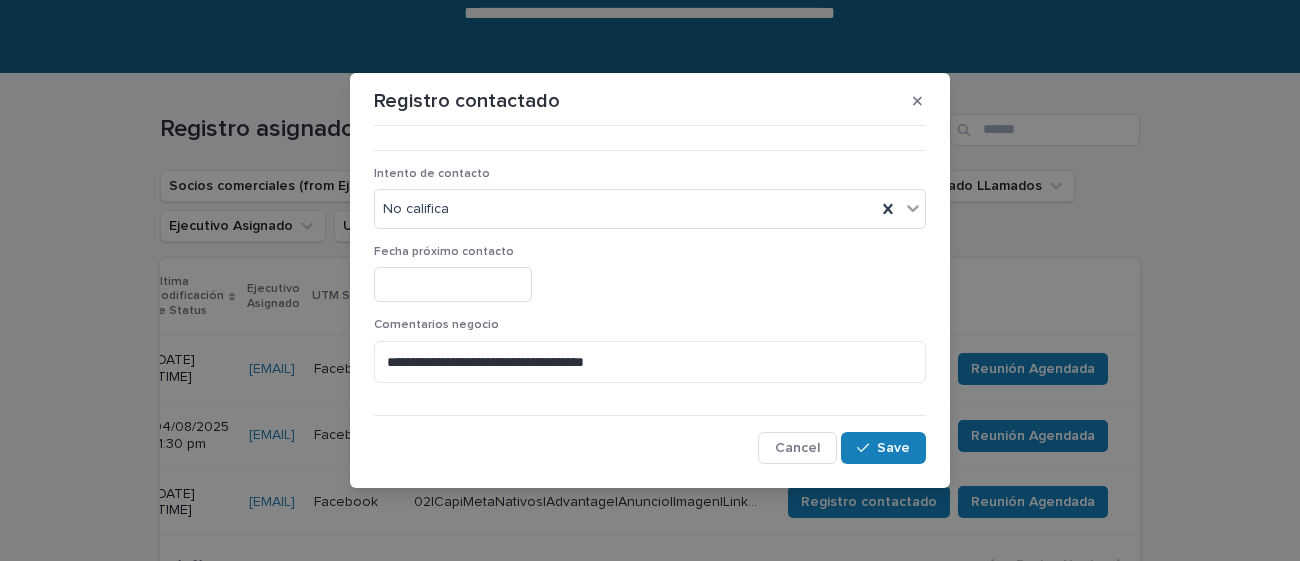 click at bounding box center (453, 284) 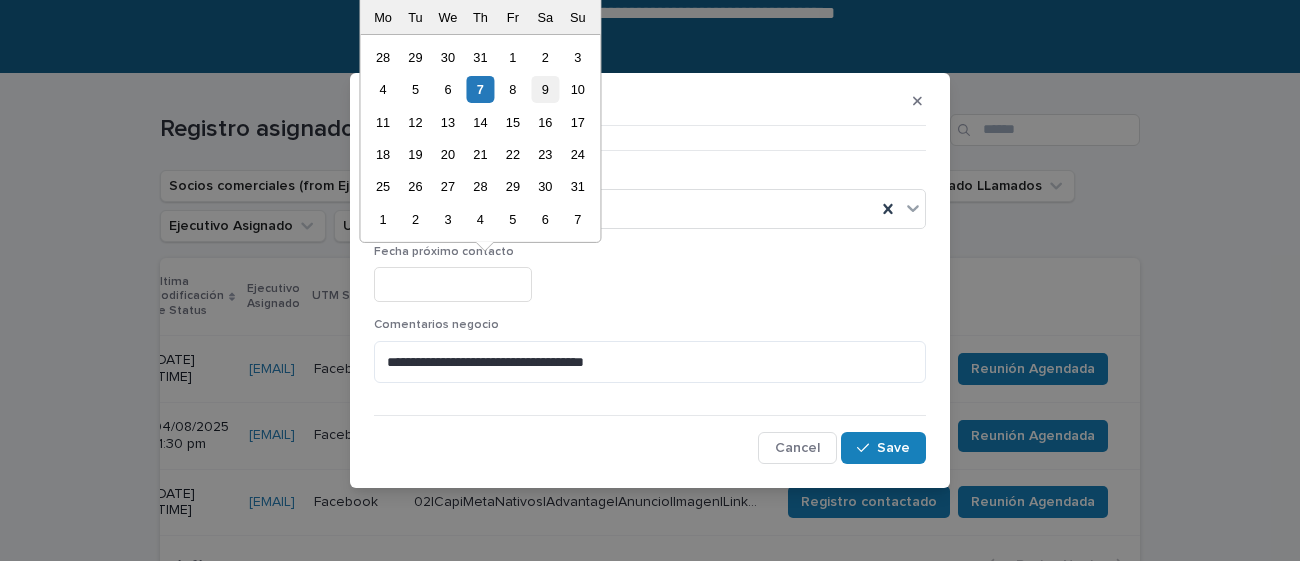 click on "9" at bounding box center [545, 89] 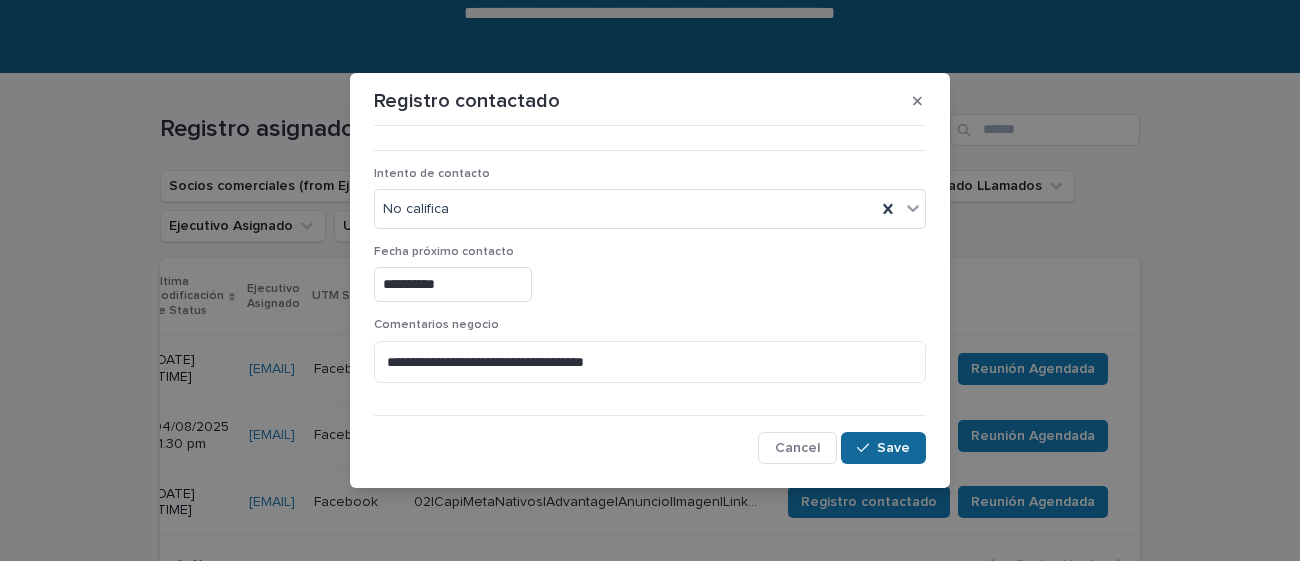 click on "Save" at bounding box center (883, 448) 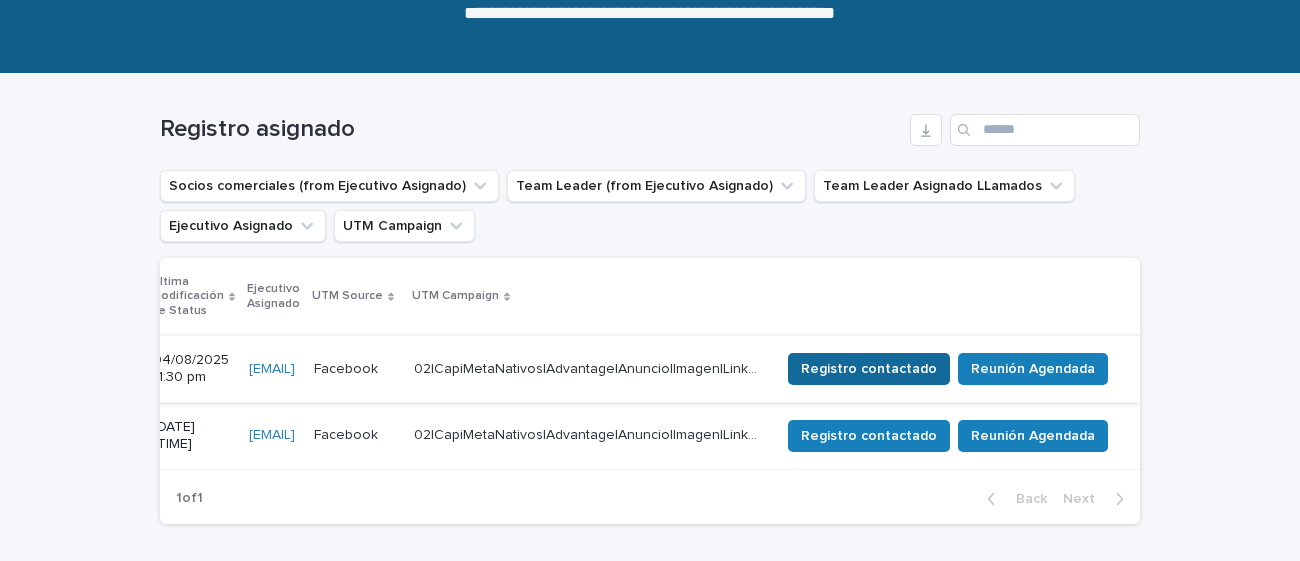 click on "Registro contactado" at bounding box center [869, 369] 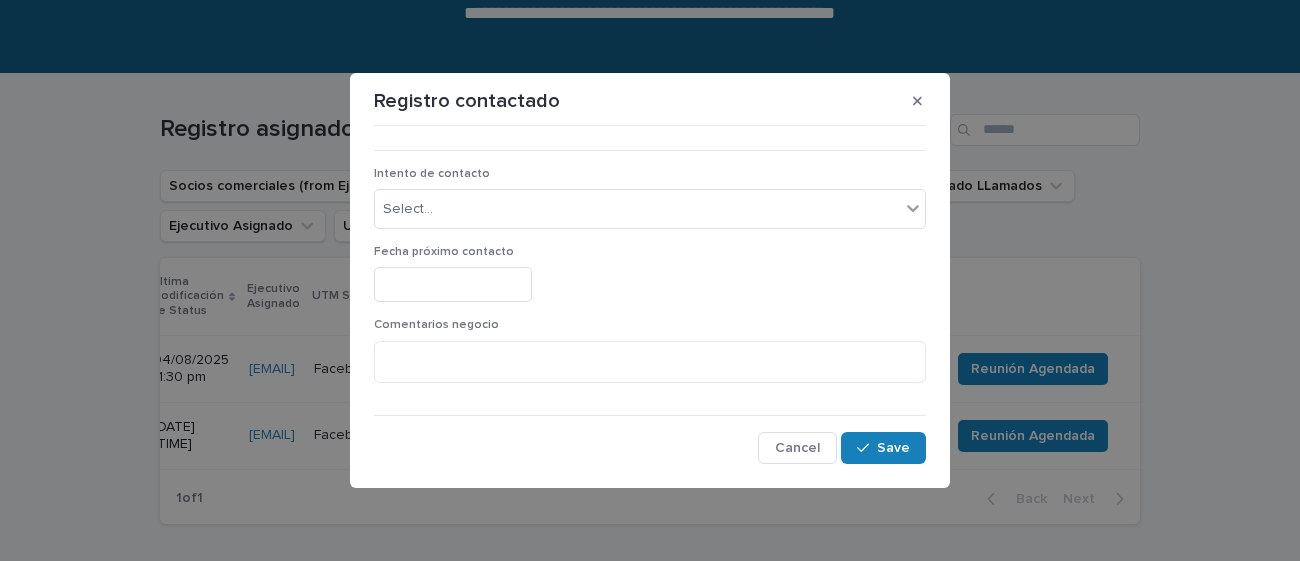 click on "Comentarios negocio" at bounding box center [650, 358] 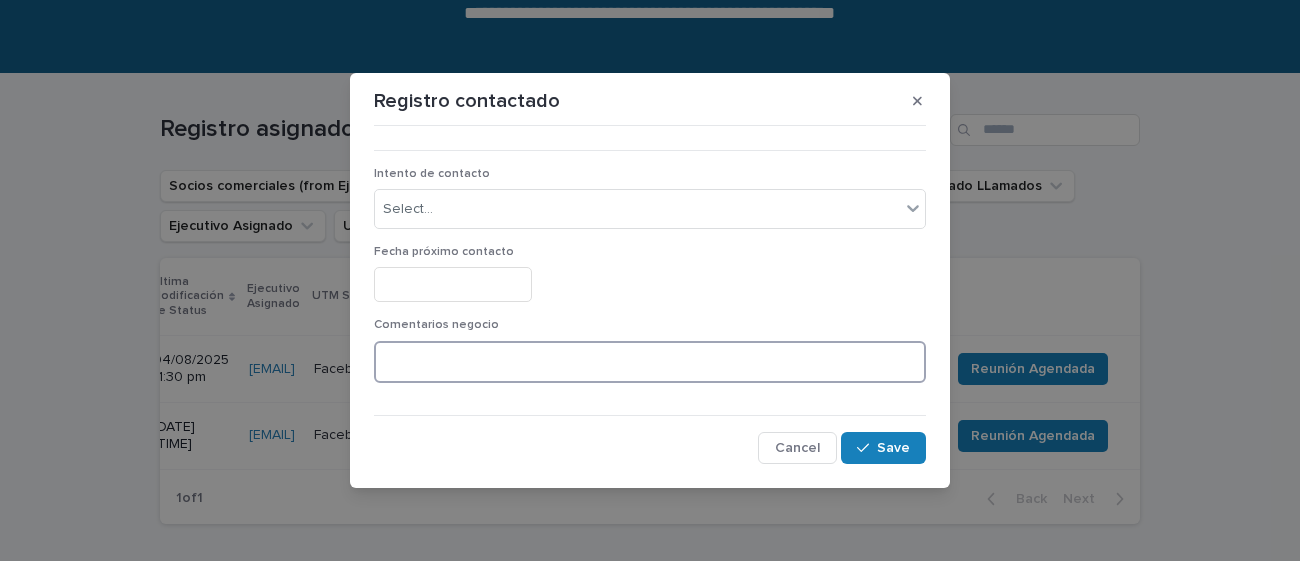 click at bounding box center [650, 362] 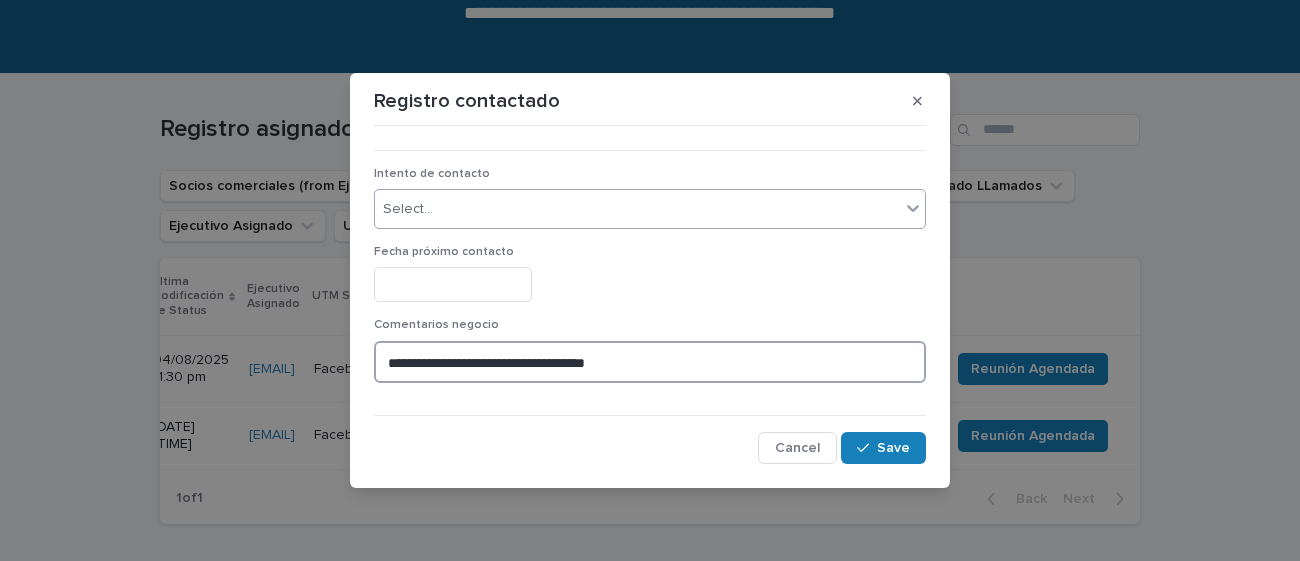 type on "**********" 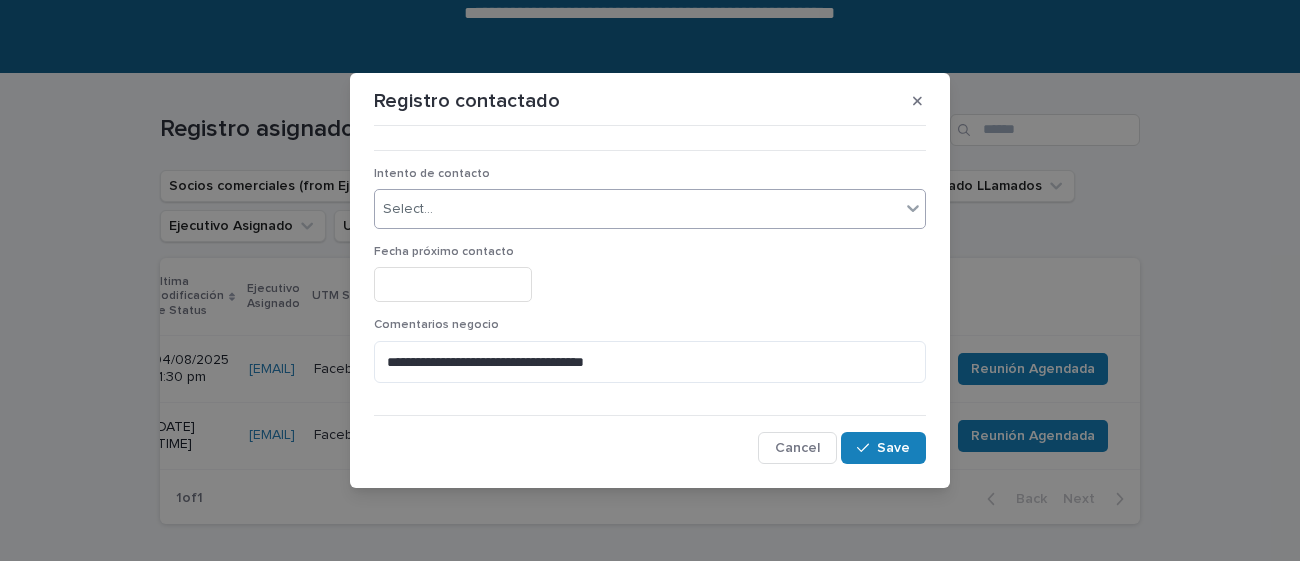 click on "Select..." at bounding box center (637, 209) 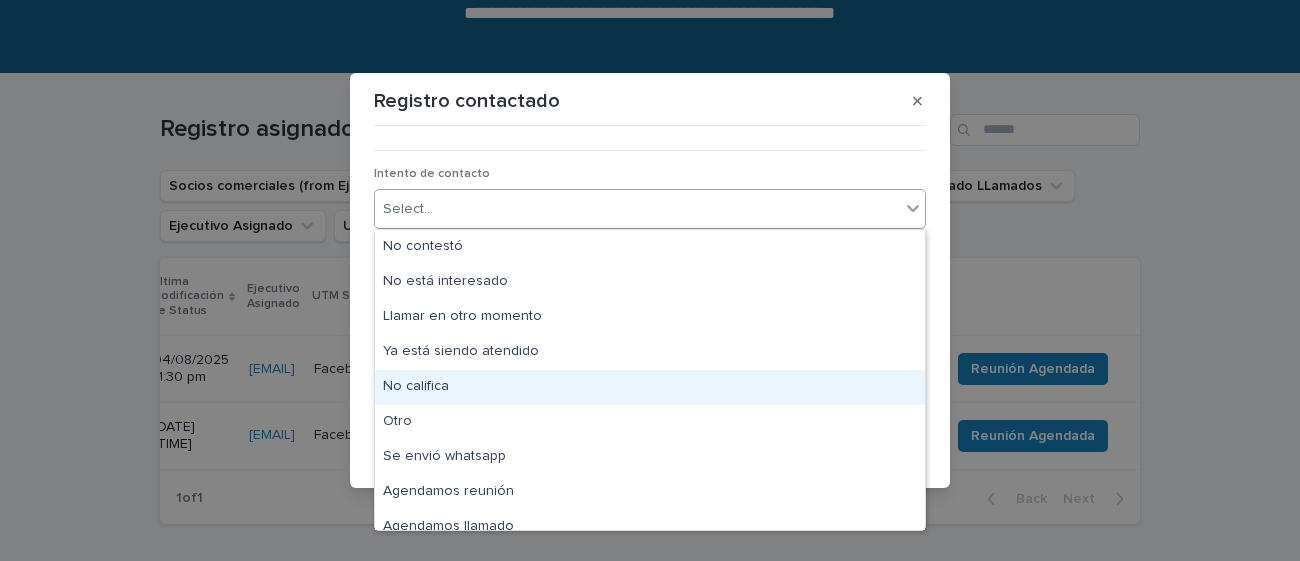 click on "No califica" at bounding box center (650, 387) 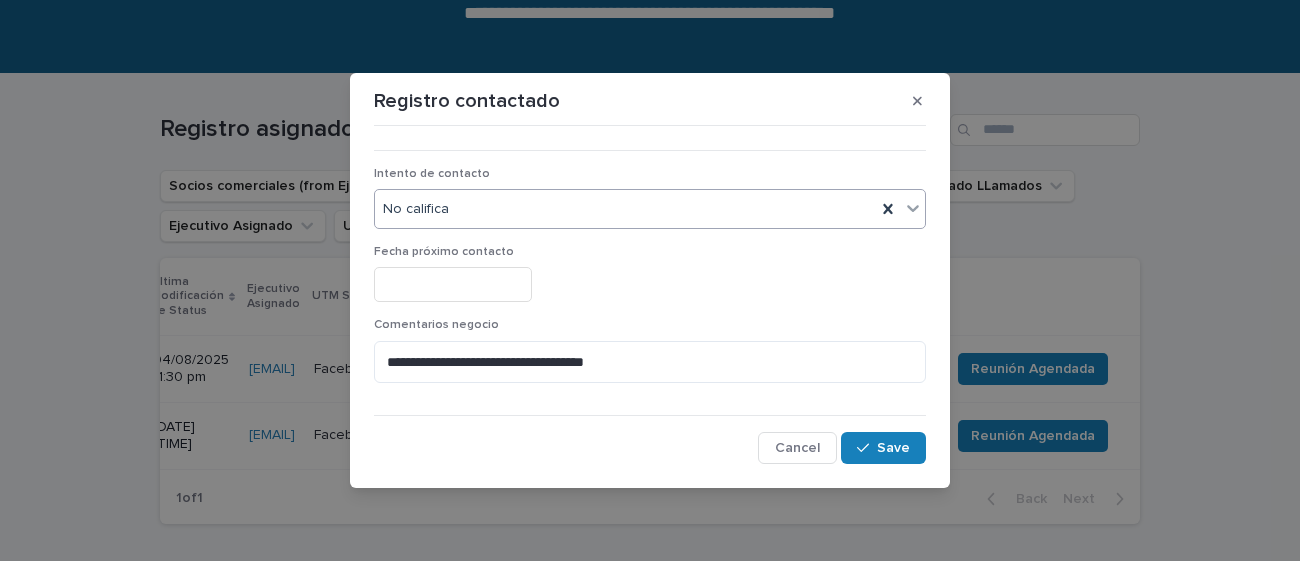click at bounding box center (453, 284) 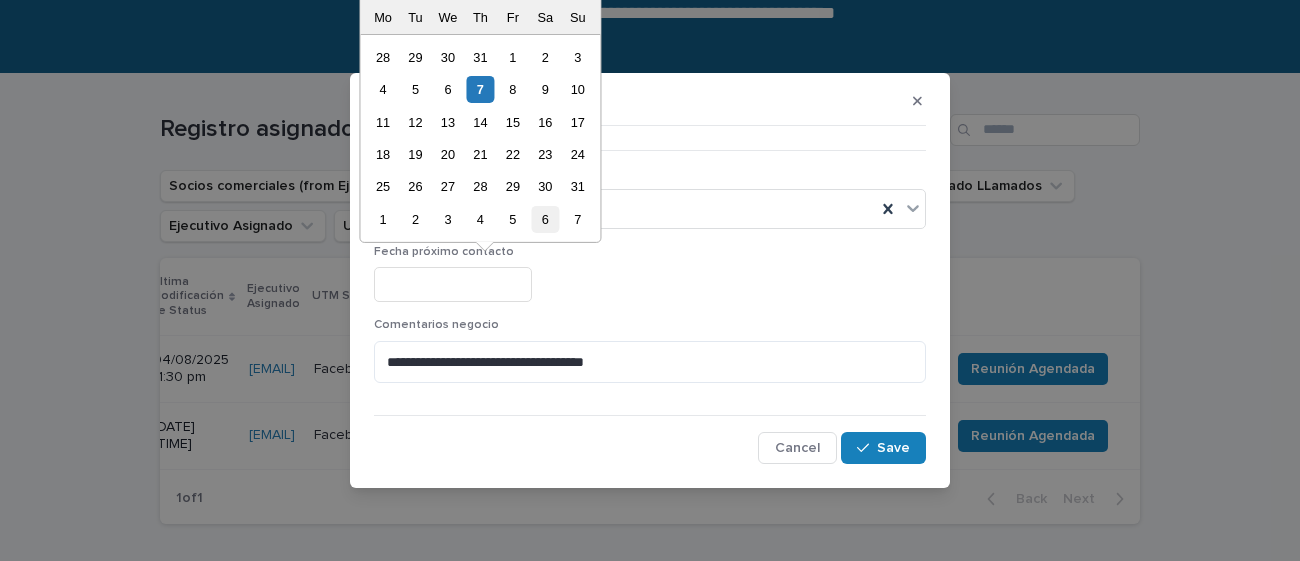 click on "6" at bounding box center [545, 219] 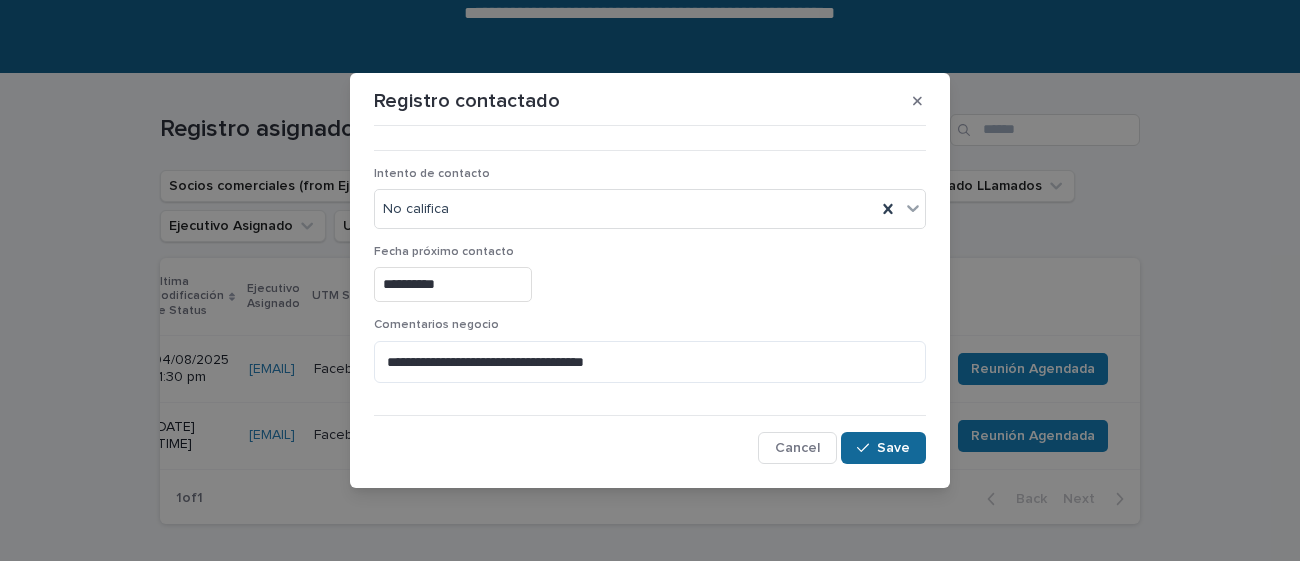 click 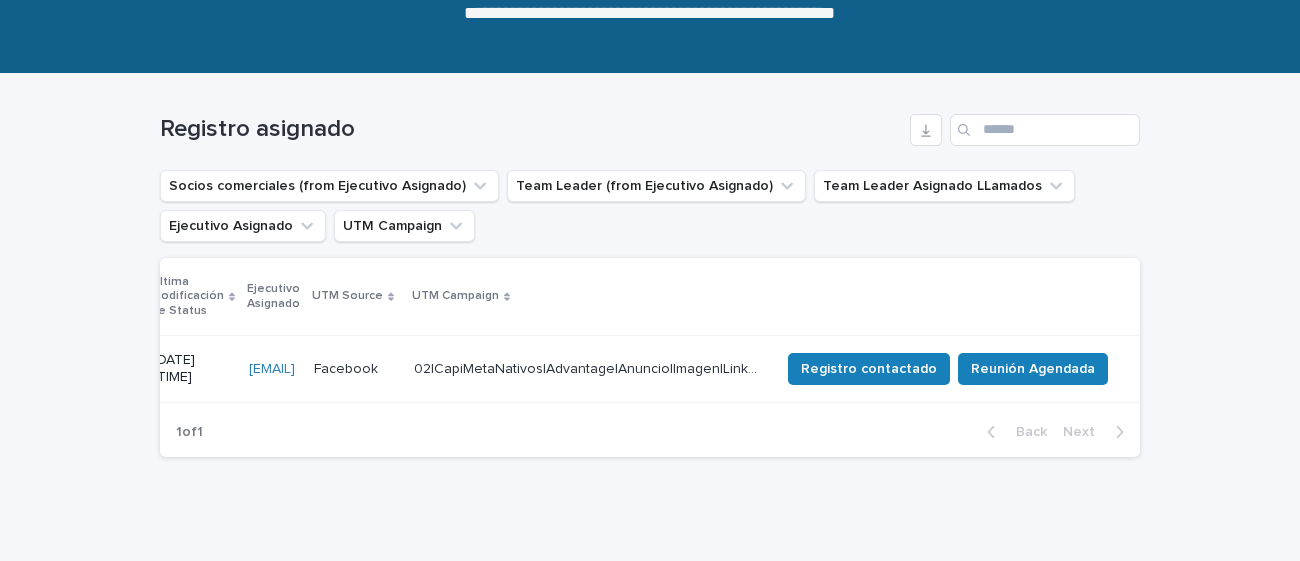 scroll, scrollTop: 0, scrollLeft: 1018, axis: horizontal 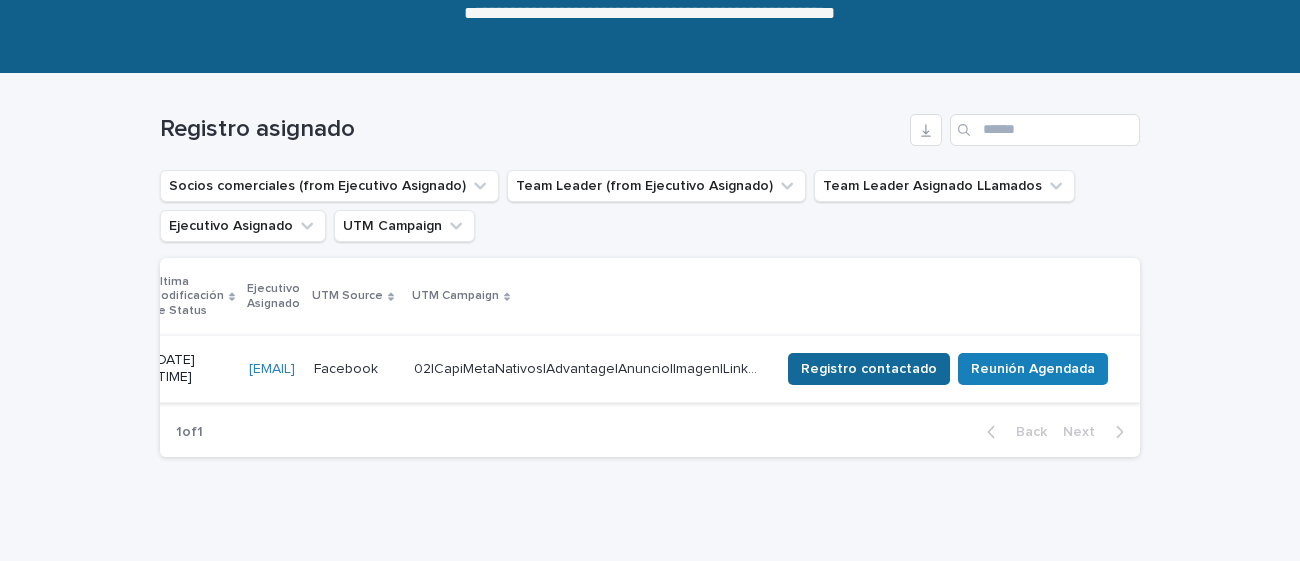click on "Registro contactado" at bounding box center (869, 369) 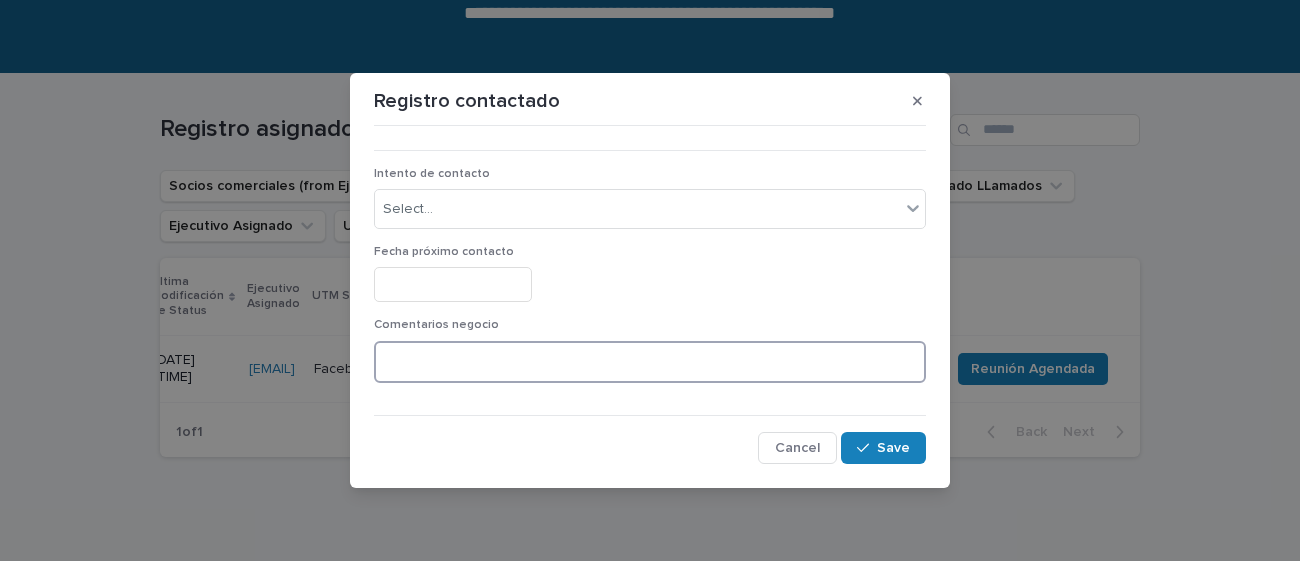 click at bounding box center [650, 362] 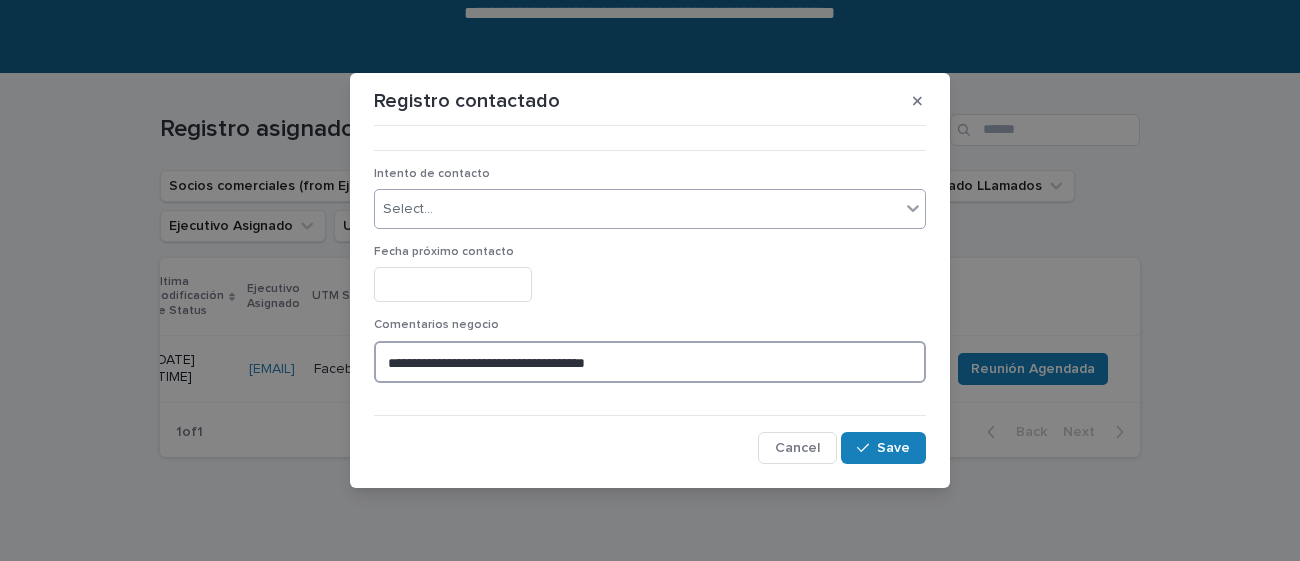 type on "**********" 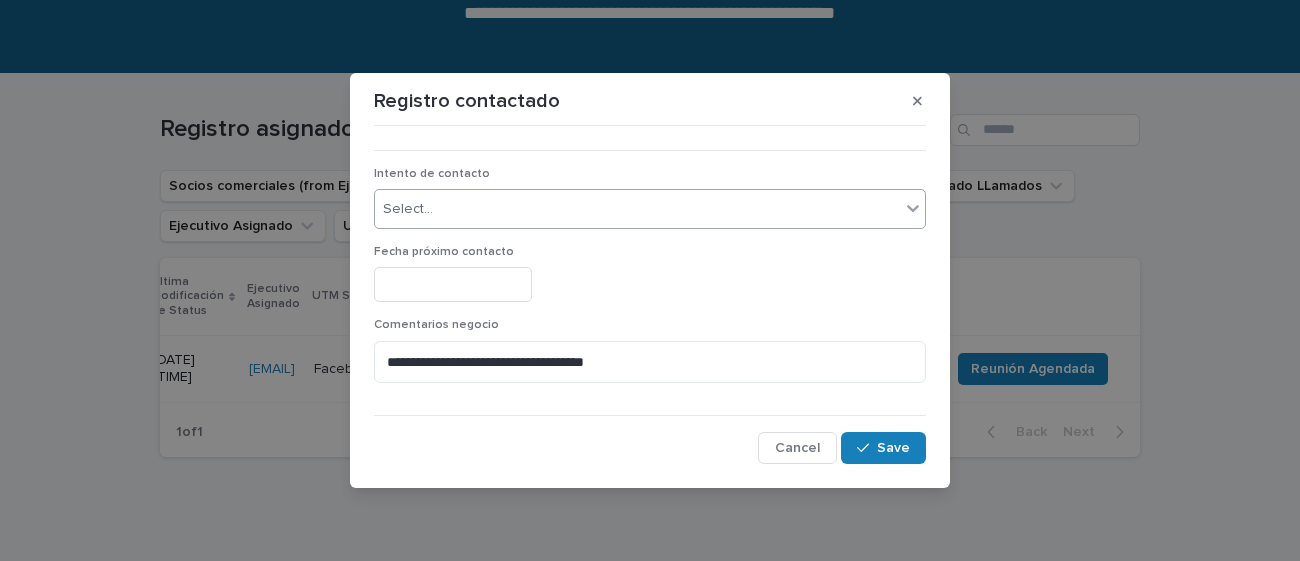click on "Select..." at bounding box center [637, 209] 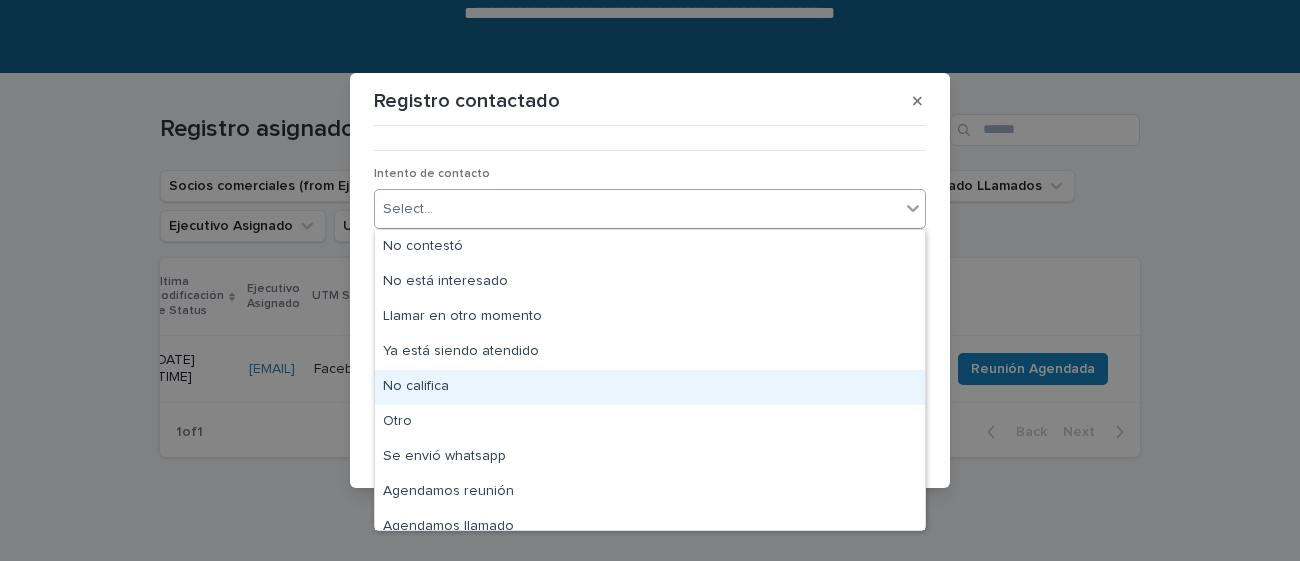 click on "No califica" at bounding box center [650, 387] 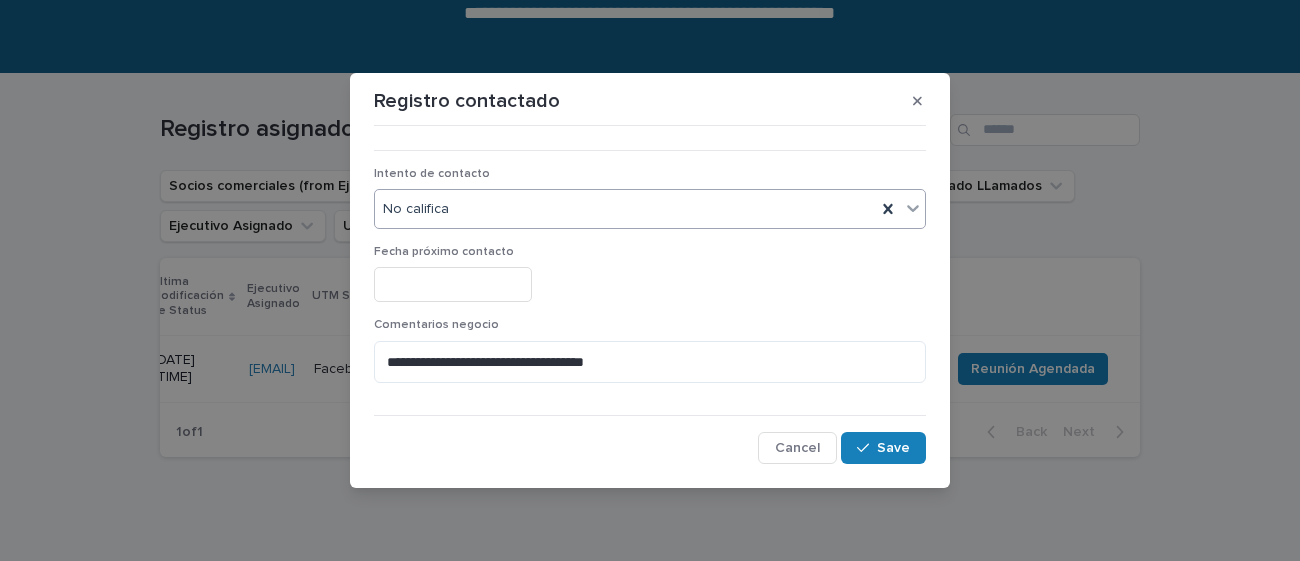 click at bounding box center [453, 284] 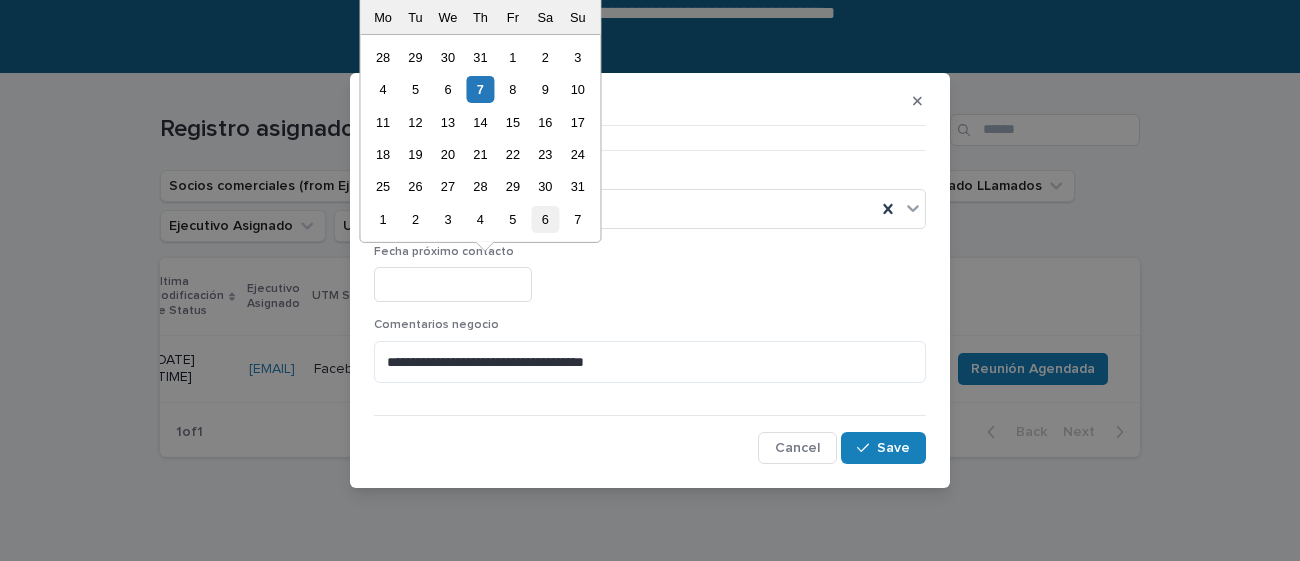 click on "6" at bounding box center [545, 219] 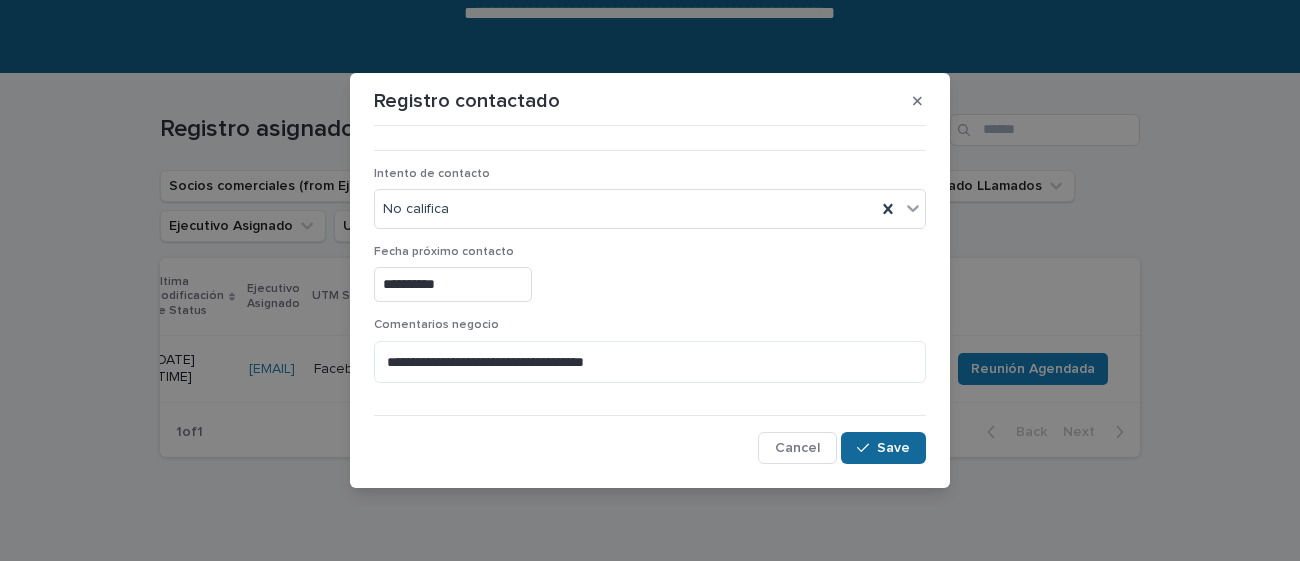 click on "Save" at bounding box center [893, 448] 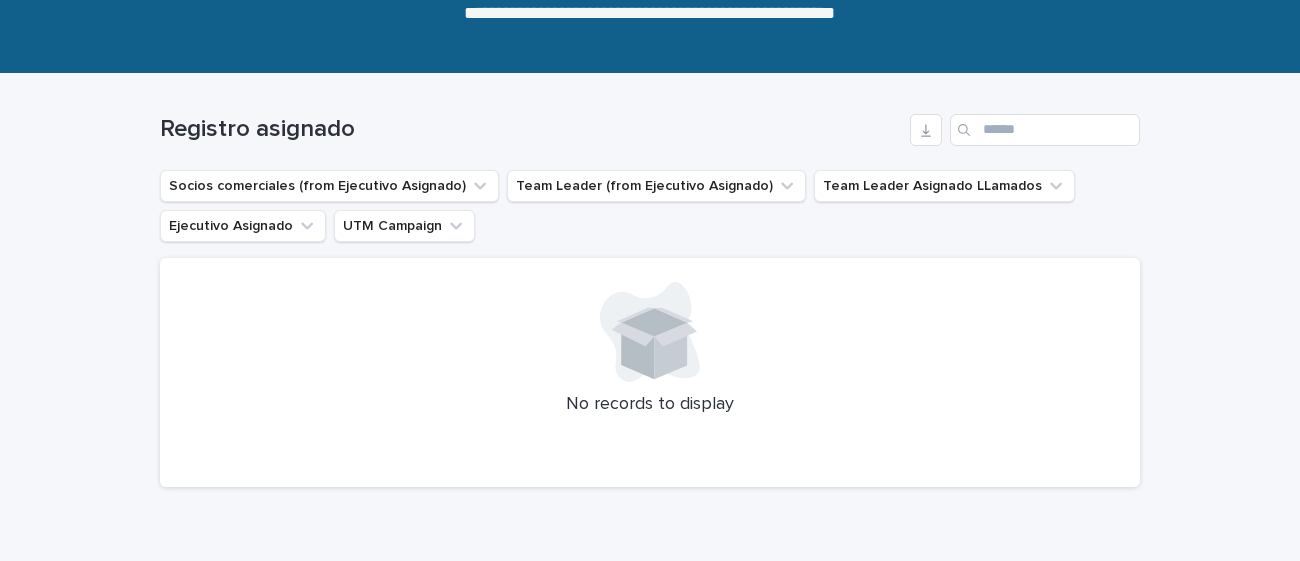 drag, startPoint x: 840, startPoint y: 431, endPoint x: 827, endPoint y: 416, distance: 19.849434 